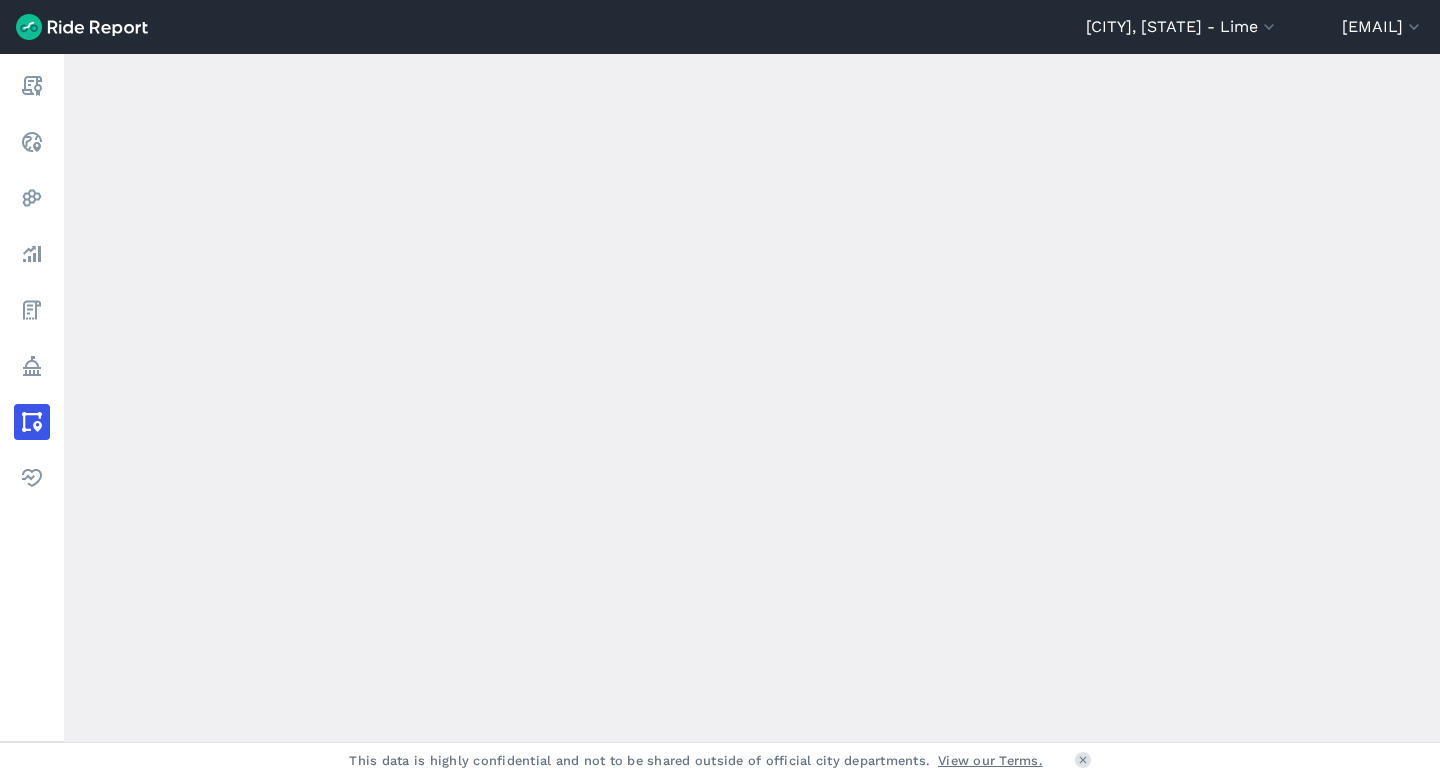 scroll, scrollTop: 0, scrollLeft: 0, axis: both 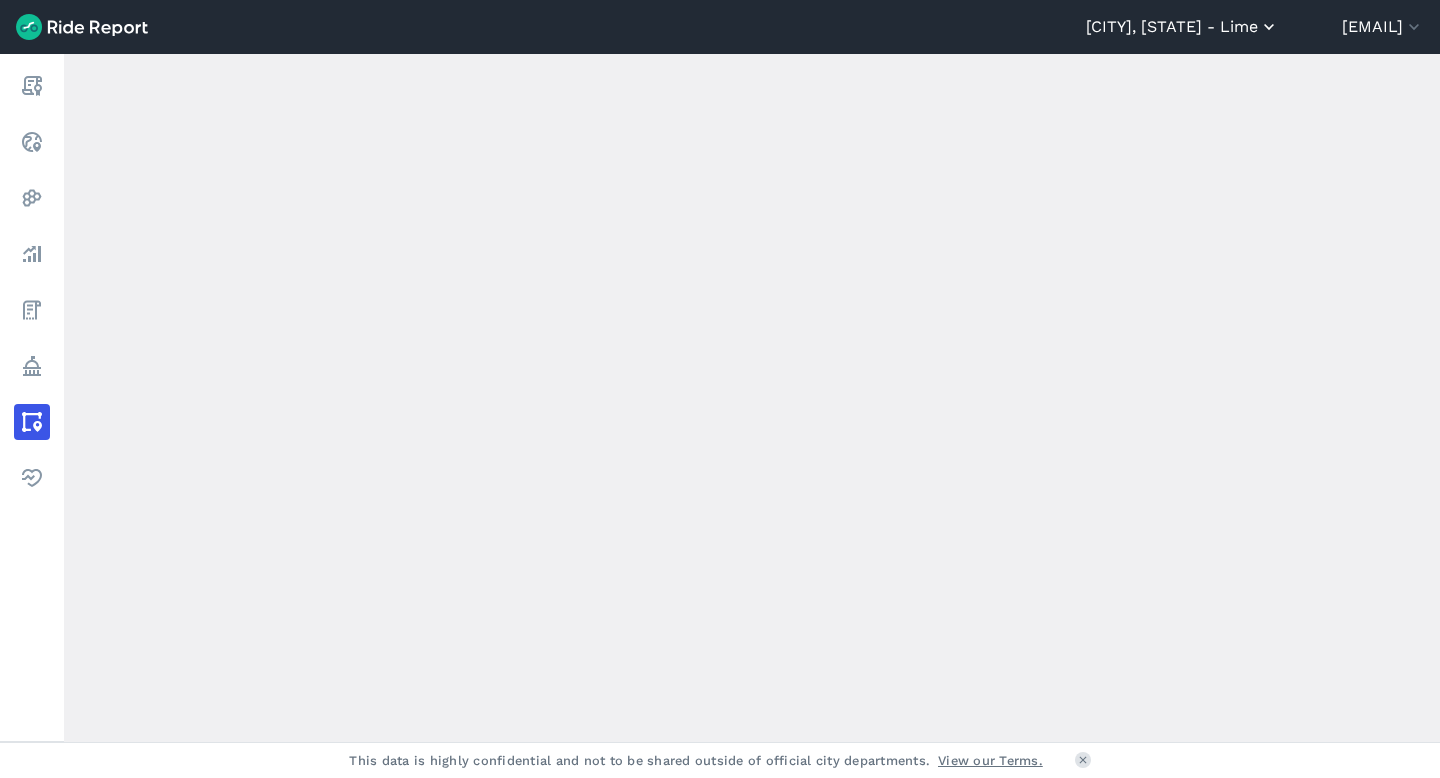 click on "[CITY], [STATE] - Lime" at bounding box center [1182, 27] 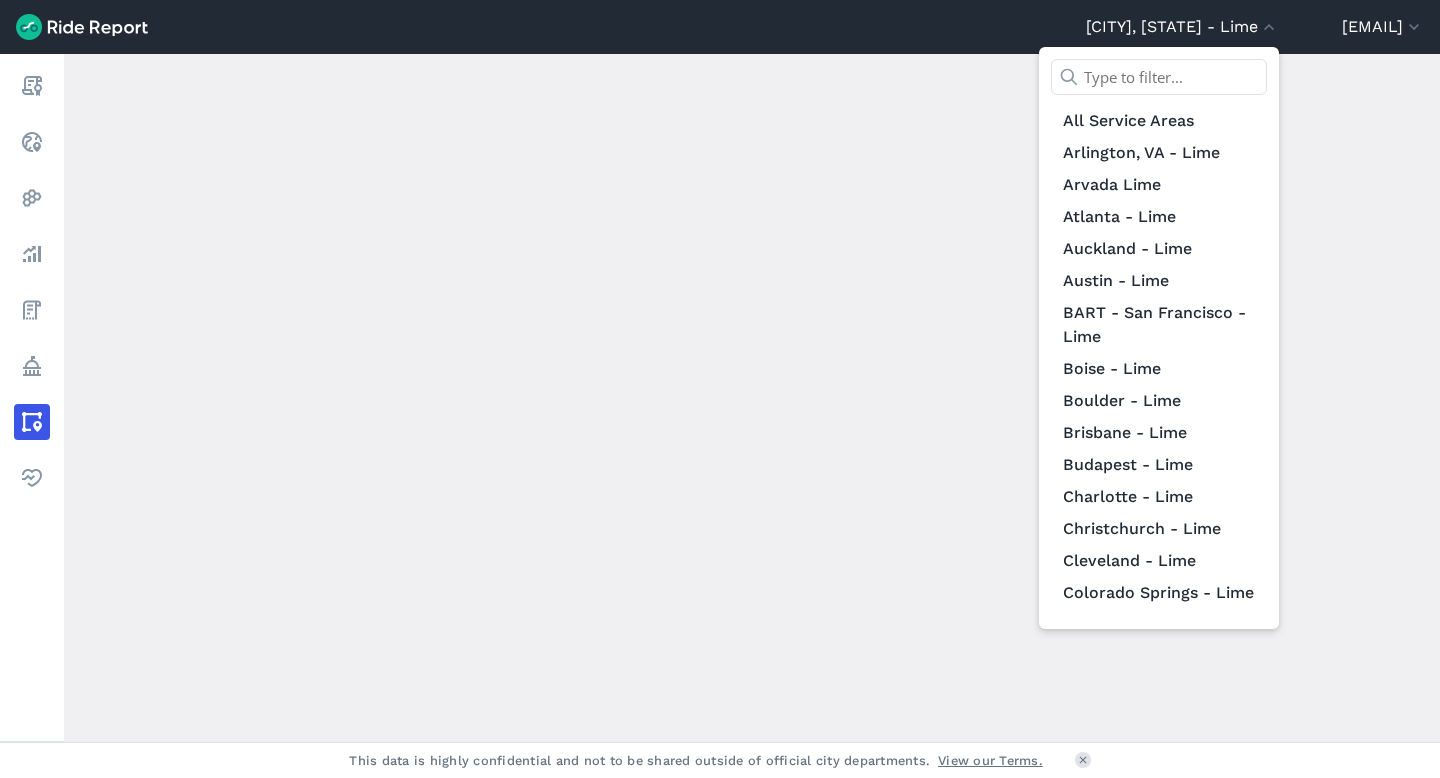 click at bounding box center (1159, 77) 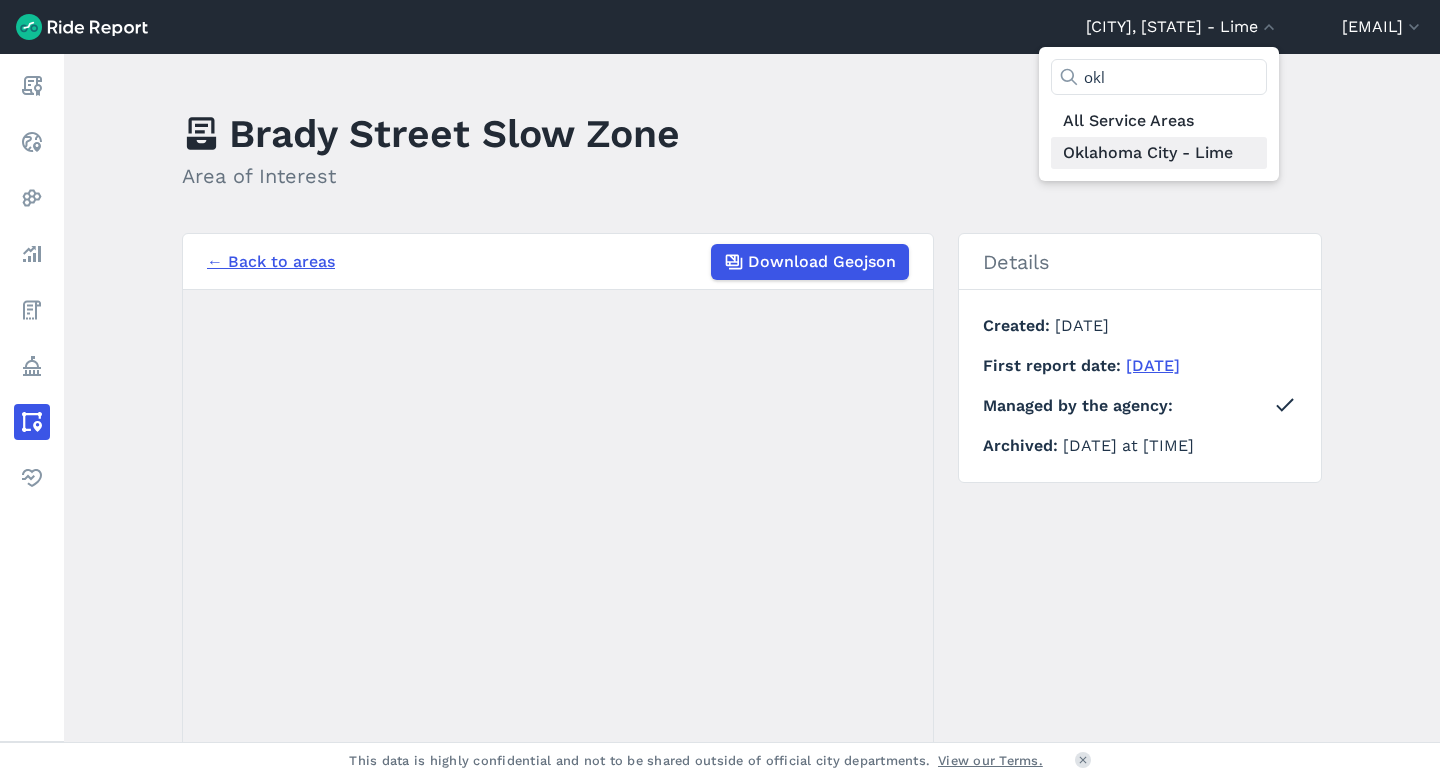 type on "okl" 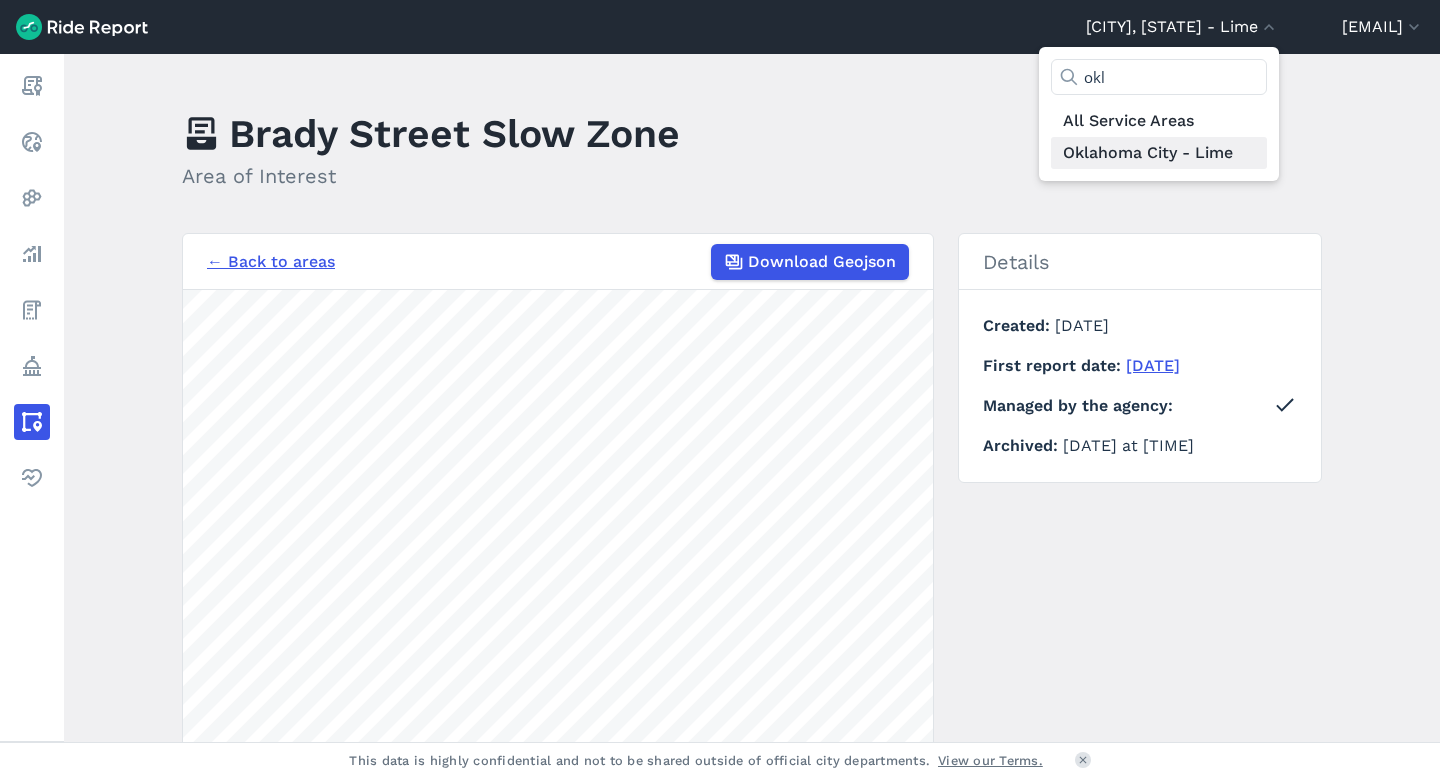 click on "Oklahoma City - Lime" at bounding box center [1159, 153] 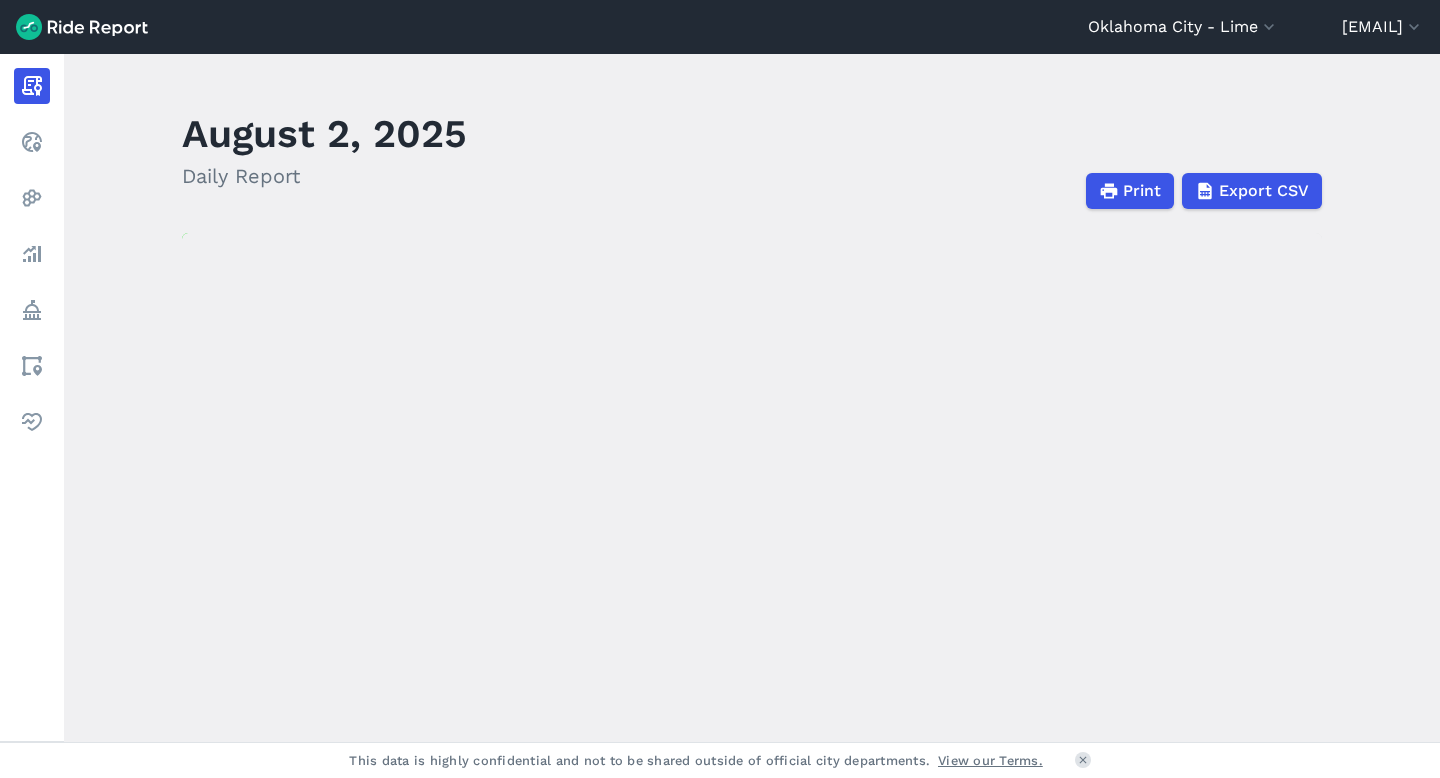 scroll, scrollTop: 37, scrollLeft: 0, axis: vertical 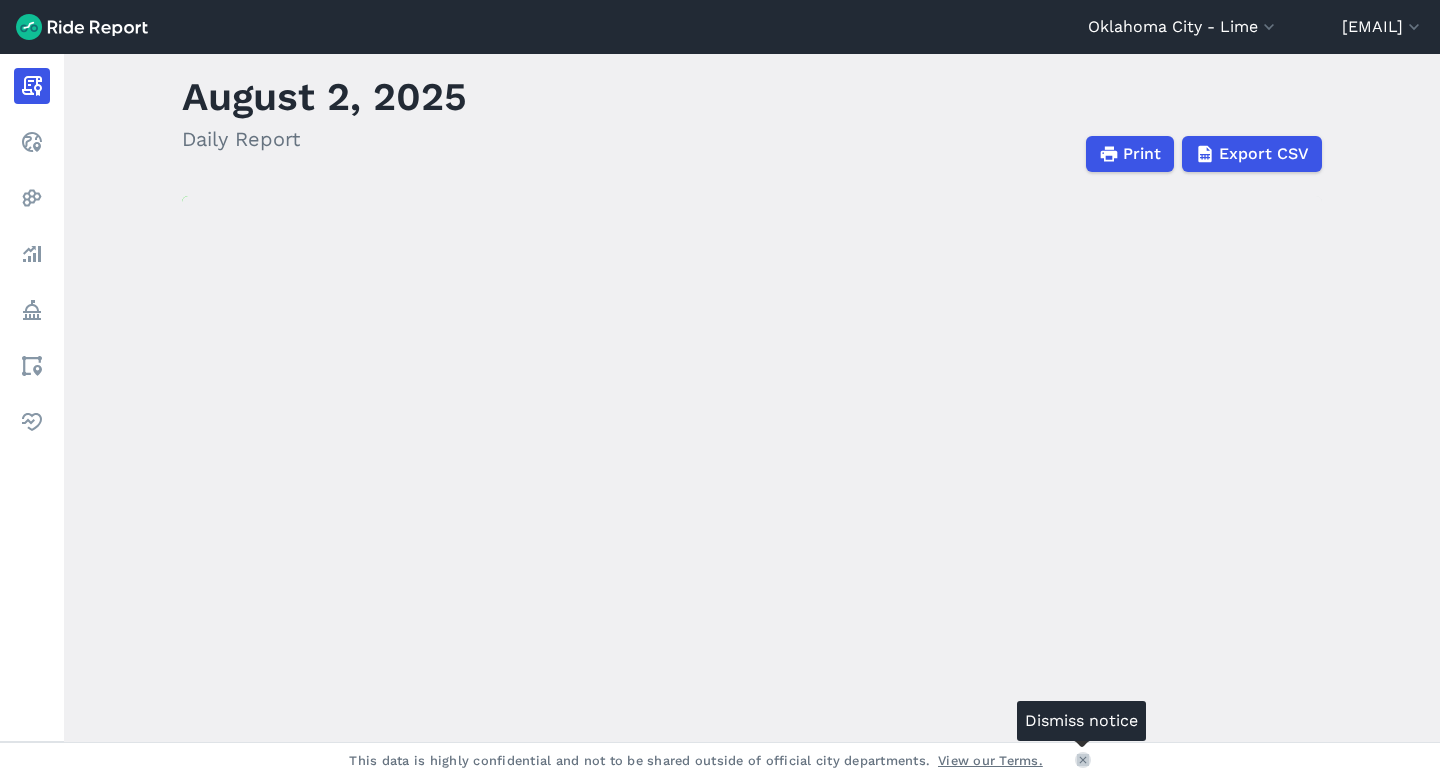 click 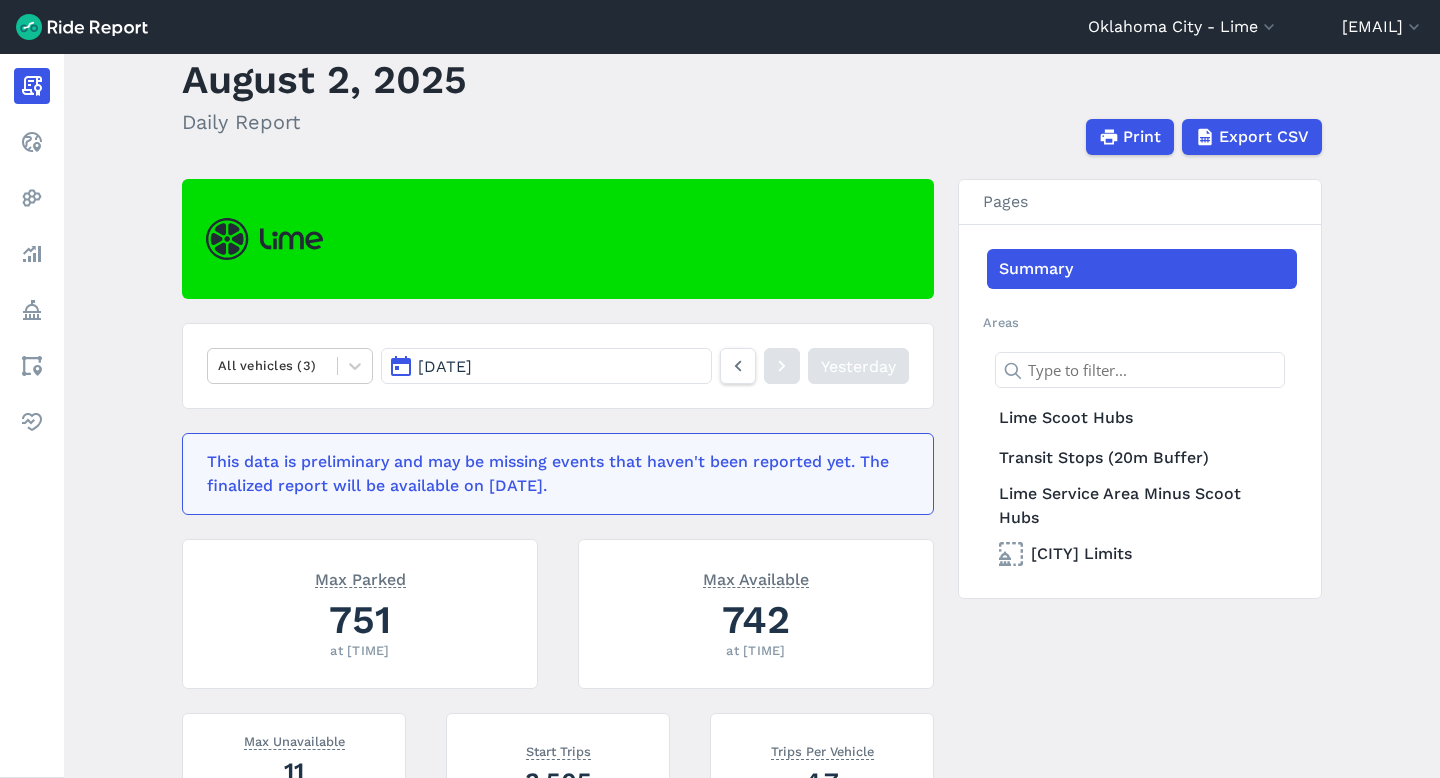 scroll, scrollTop: 225, scrollLeft: 0, axis: vertical 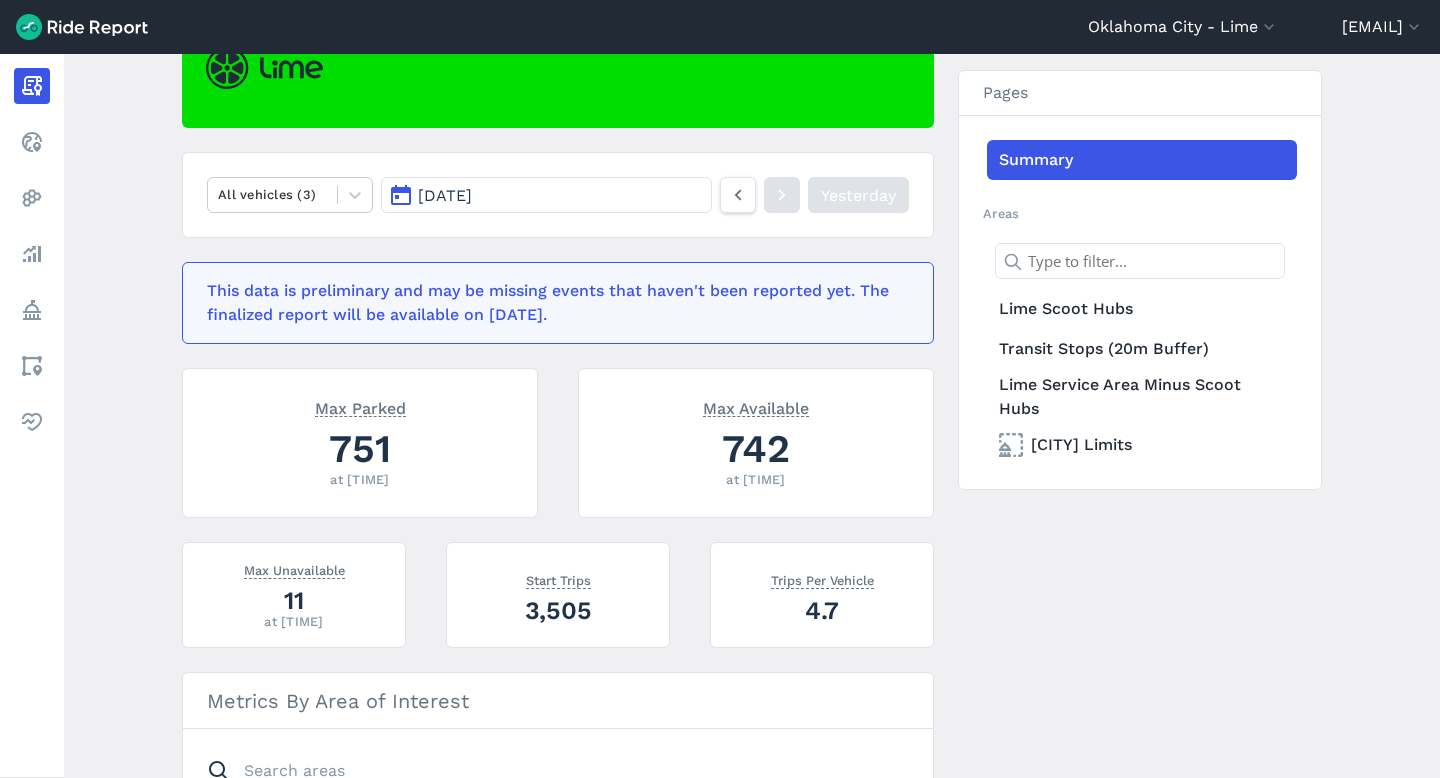 click on "Max Parked" at bounding box center (360, 407) 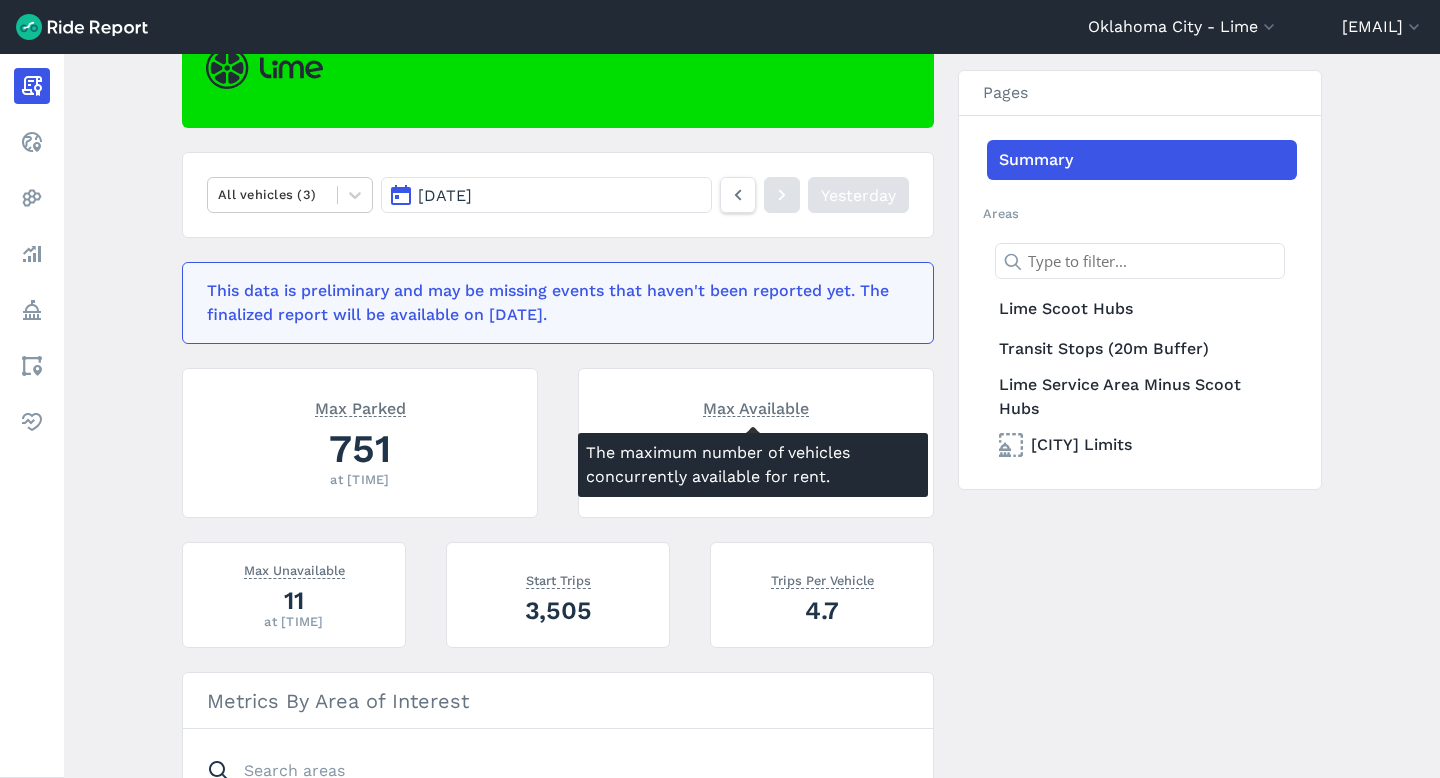 click on "Max Available" at bounding box center [756, 407] 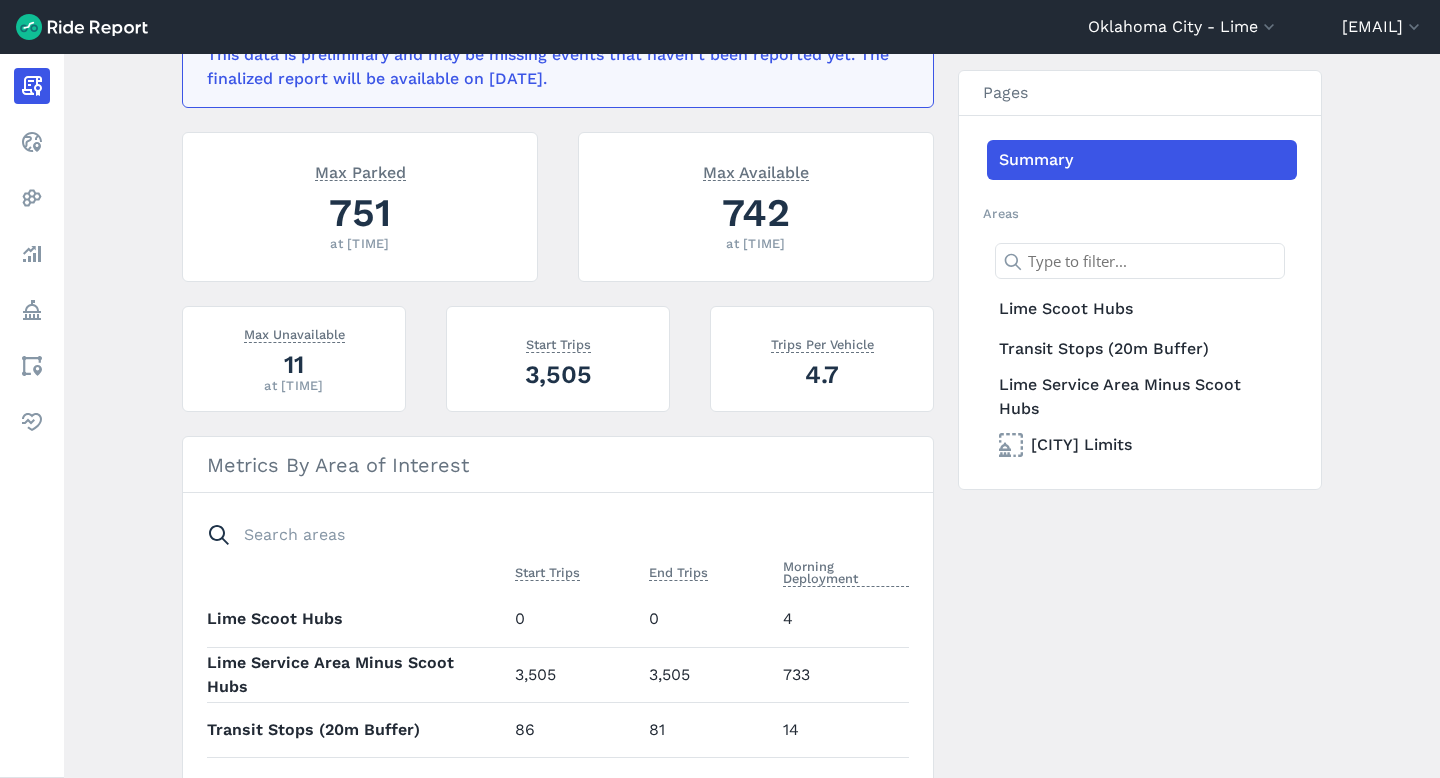 scroll, scrollTop: 592, scrollLeft: 0, axis: vertical 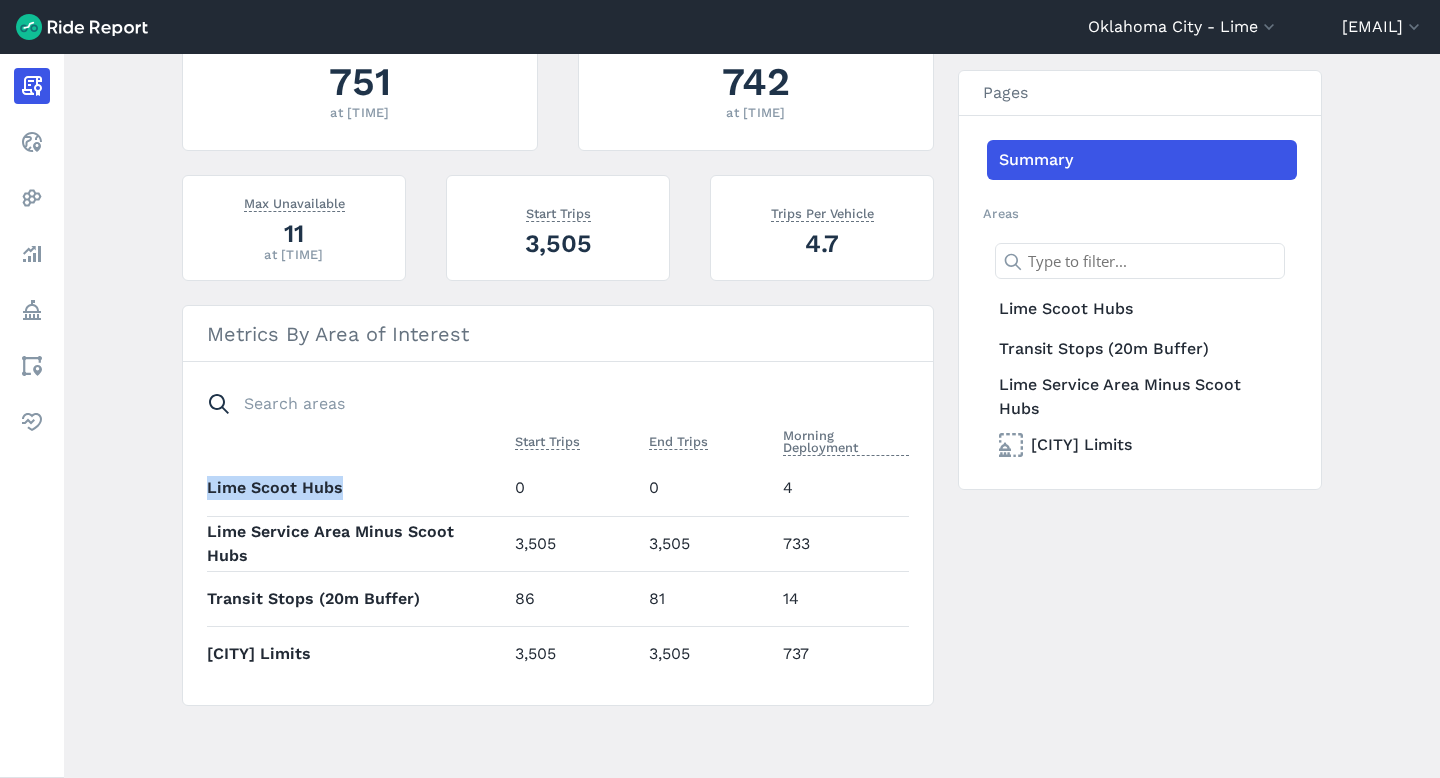 drag, startPoint x: 474, startPoint y: 485, endPoint x: 880, endPoint y: 646, distance: 436.75735 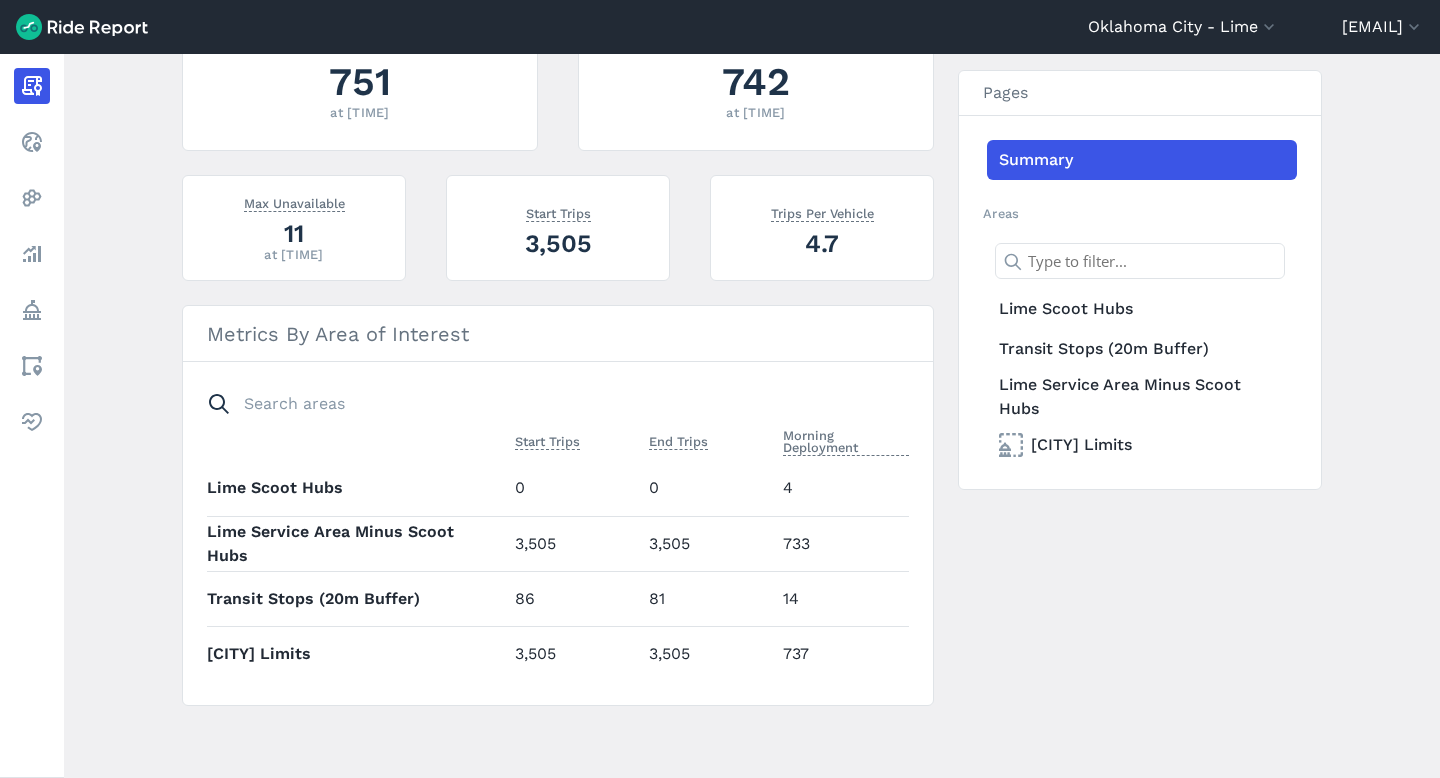 click on "All vehicles (3) [DATE] Yesterday This data is preliminary and may be missing events that haven't been reported yet. The finalized report will be available on [DATE]. Max Parked 751 at [TIME] Max Available 742 at [TIME] Max Unavailable 11 at [TIME] Start Trips 3,505 Trips Per Vehicle 4.7 Metrics By Area of Interest Start Trips End Trips Morning Deployment Lime Scoot Hubs 0 0 4 Lime Service Area Minus Scoot Hubs 3,505 3,505 733 Transit Stops (20m Buffer) 86 81 14 [CITY] Limits 3,505 3,505 737 Pages Summary Areas Lime Scoot Hubs Transit Stops (20m Buffer) Lime Service Area Minus Scoot Hubs [CITY] Limits" at bounding box center [752, 173] 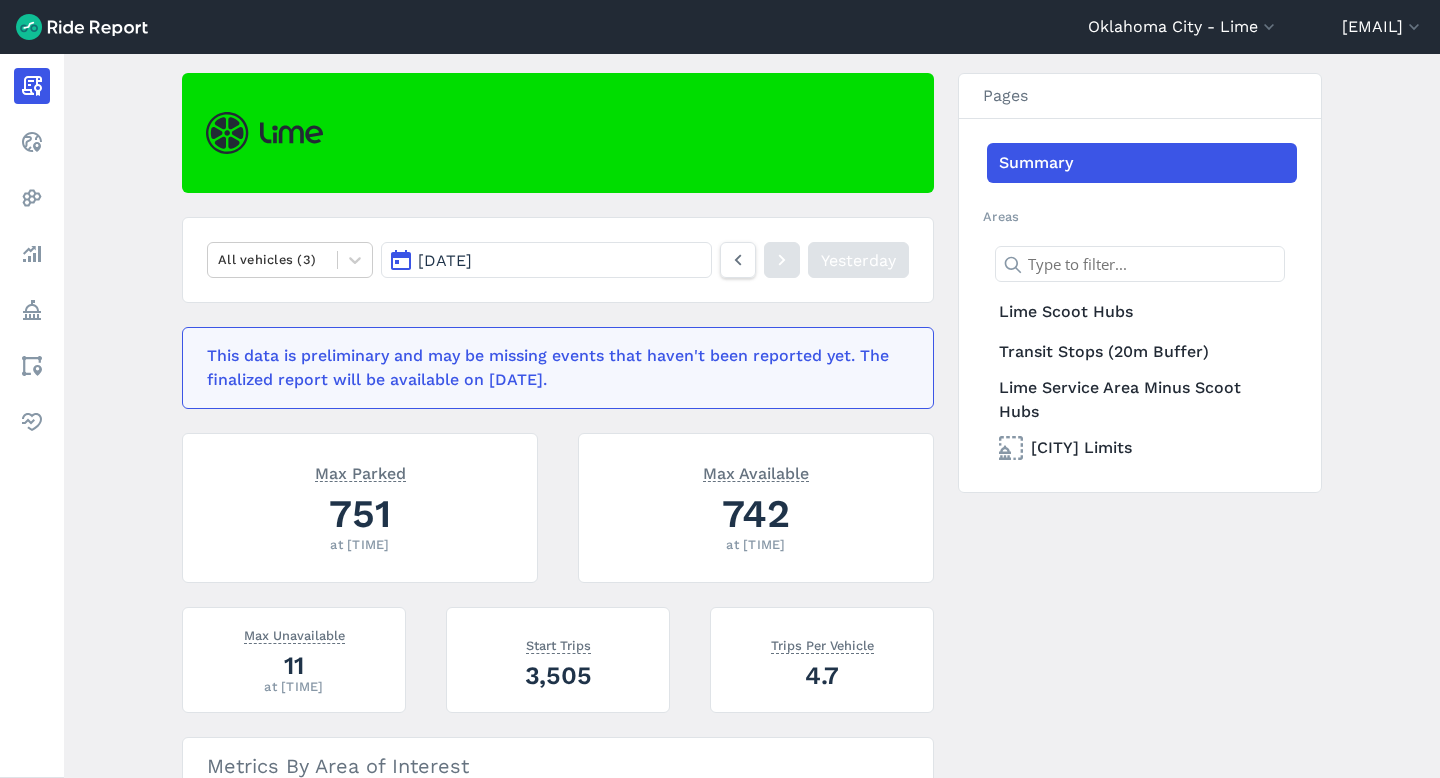 scroll, scrollTop: 0, scrollLeft: 0, axis: both 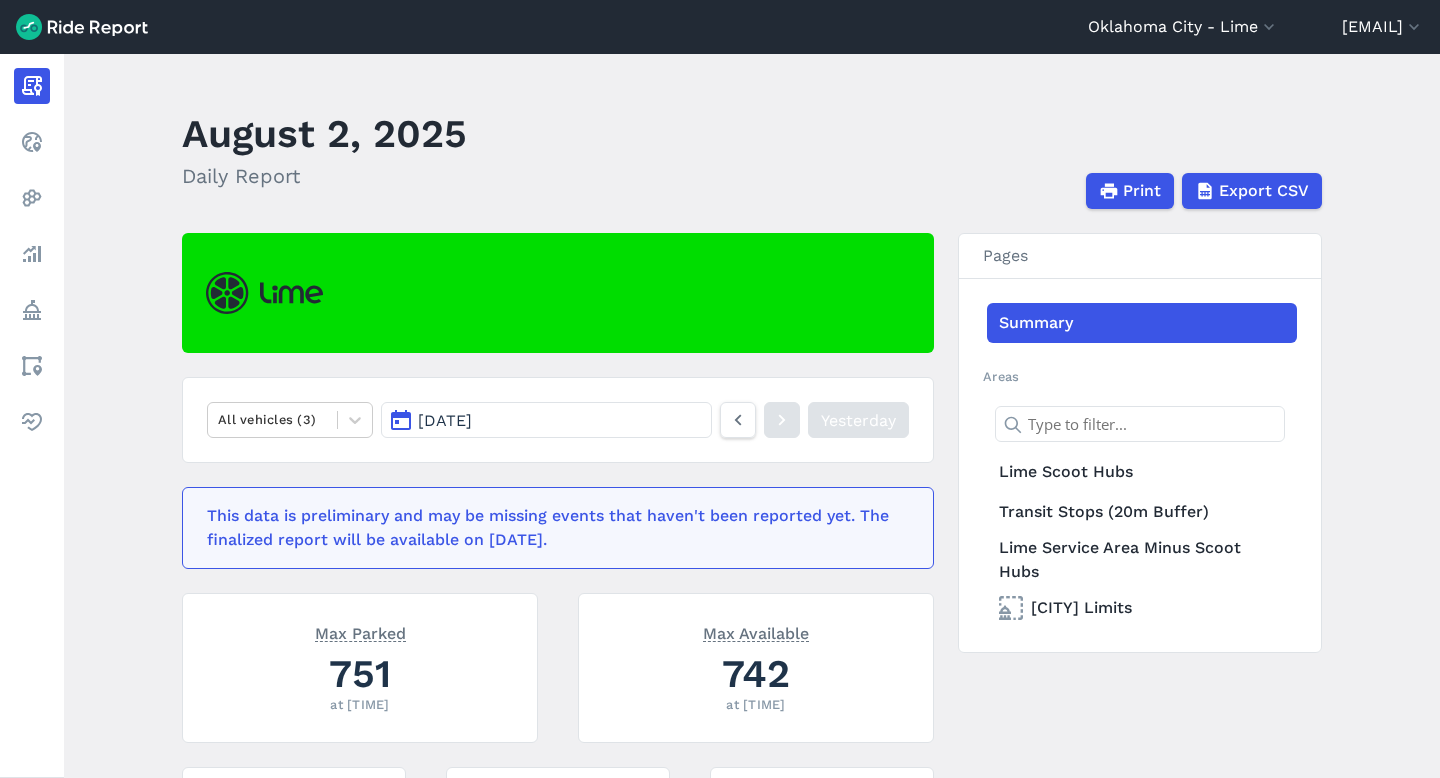 click on "[DATE]" at bounding box center [546, 420] 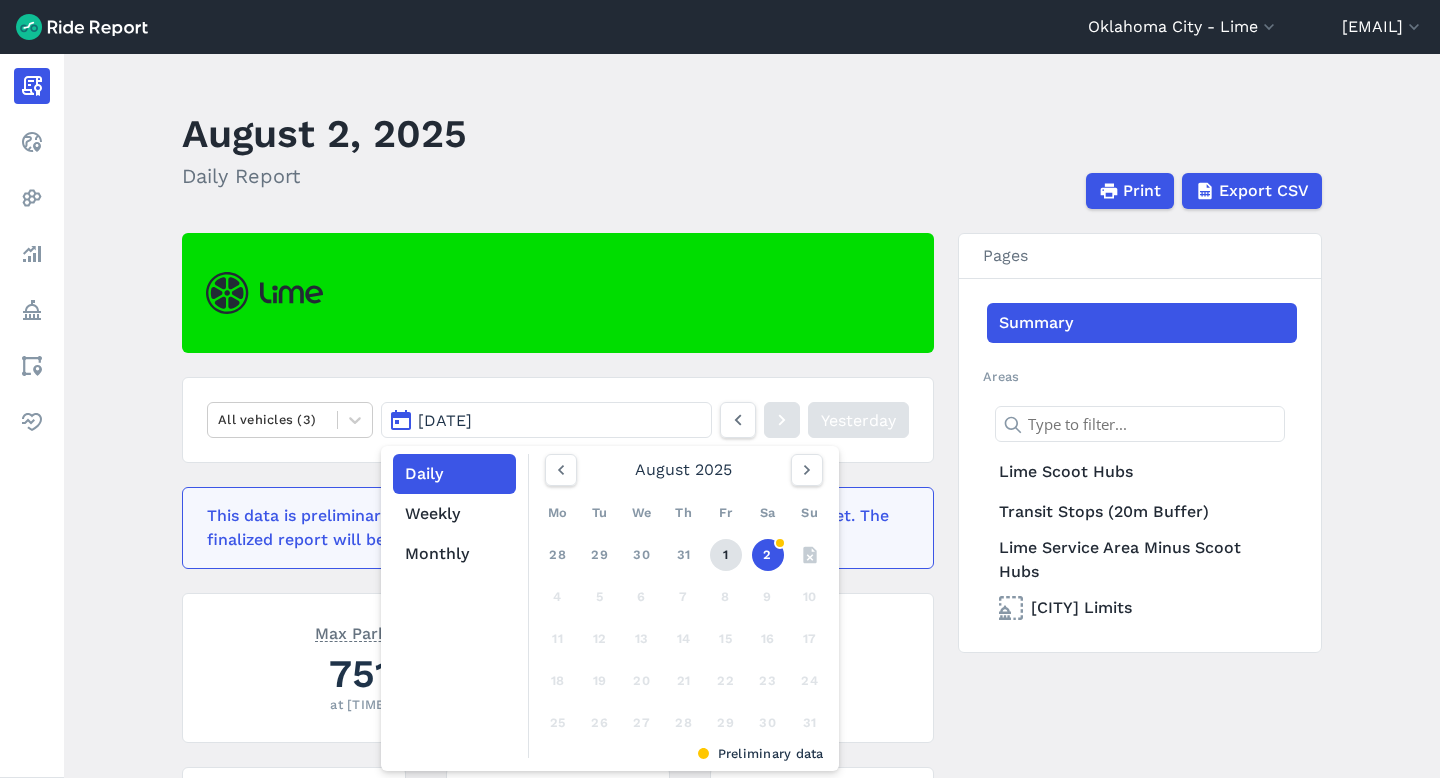 click on "1" at bounding box center [726, 555] 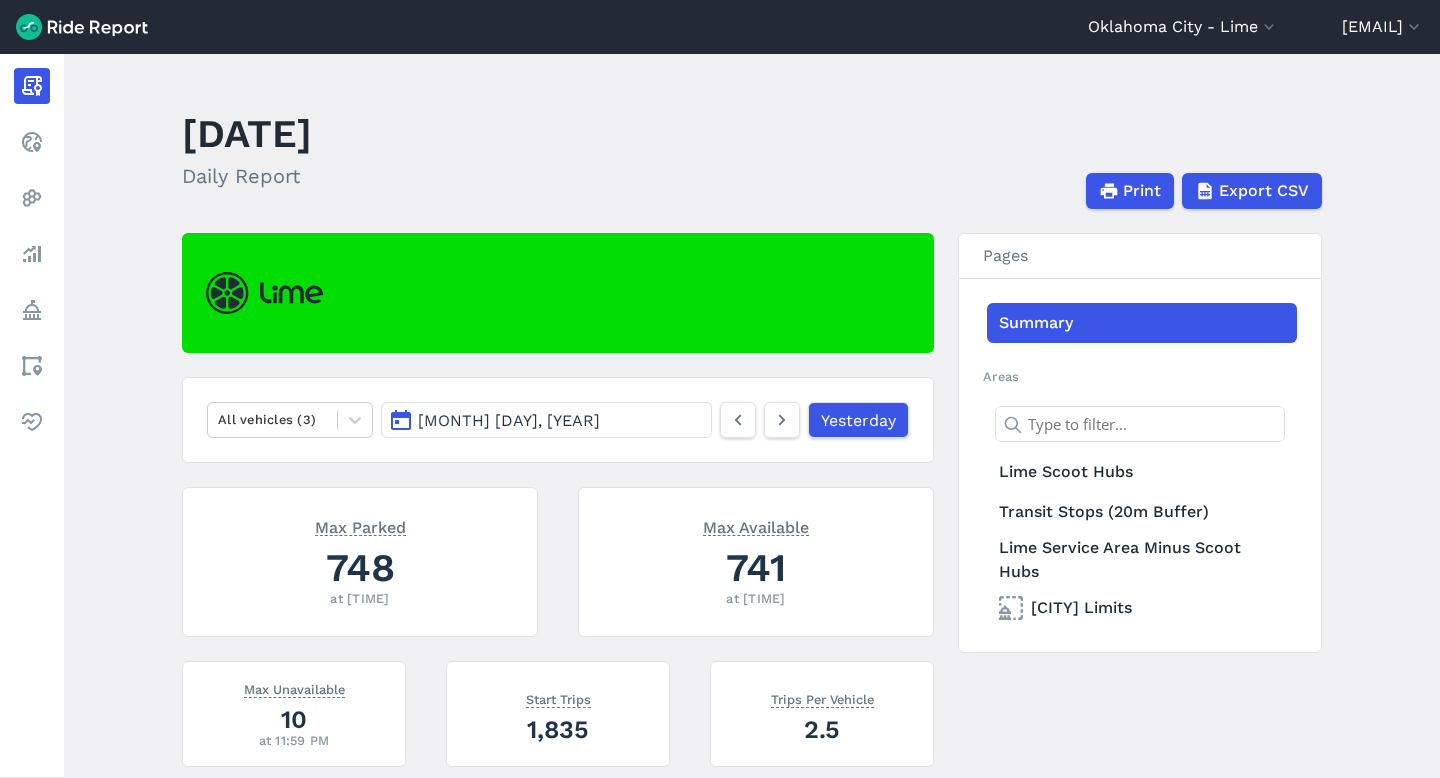 click on "[MONTH] [DAY], [YEAR]" at bounding box center [509, 420] 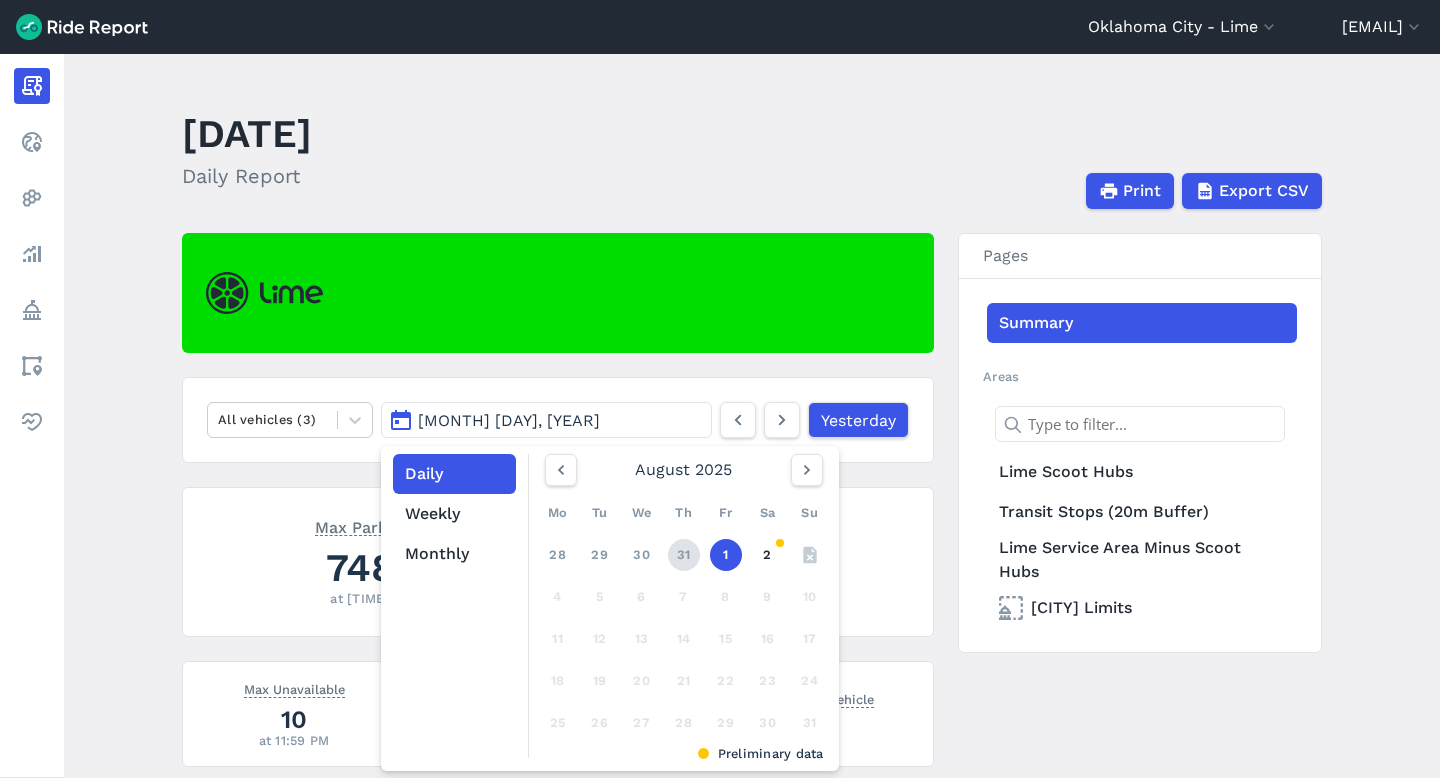 click on "31" at bounding box center (684, 555) 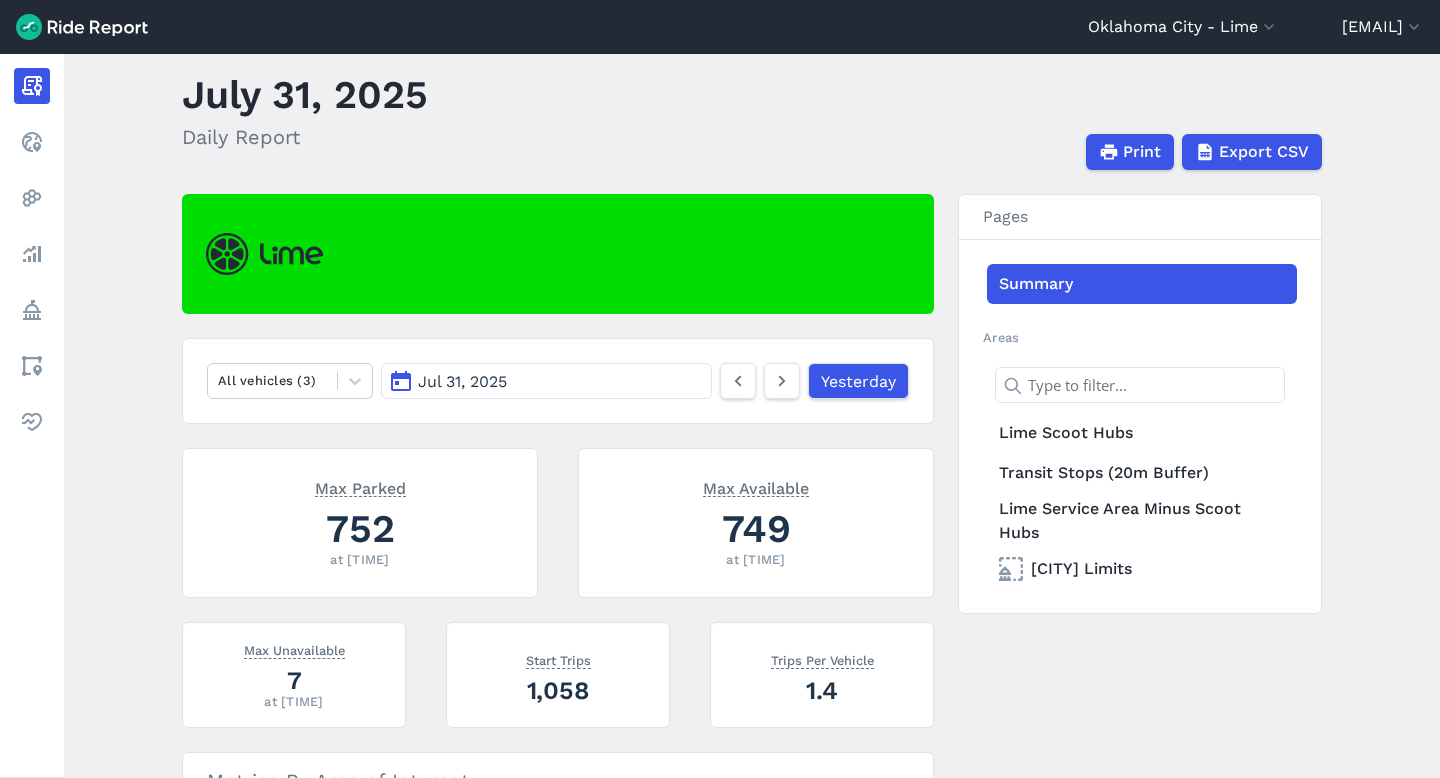 scroll, scrollTop: 0, scrollLeft: 0, axis: both 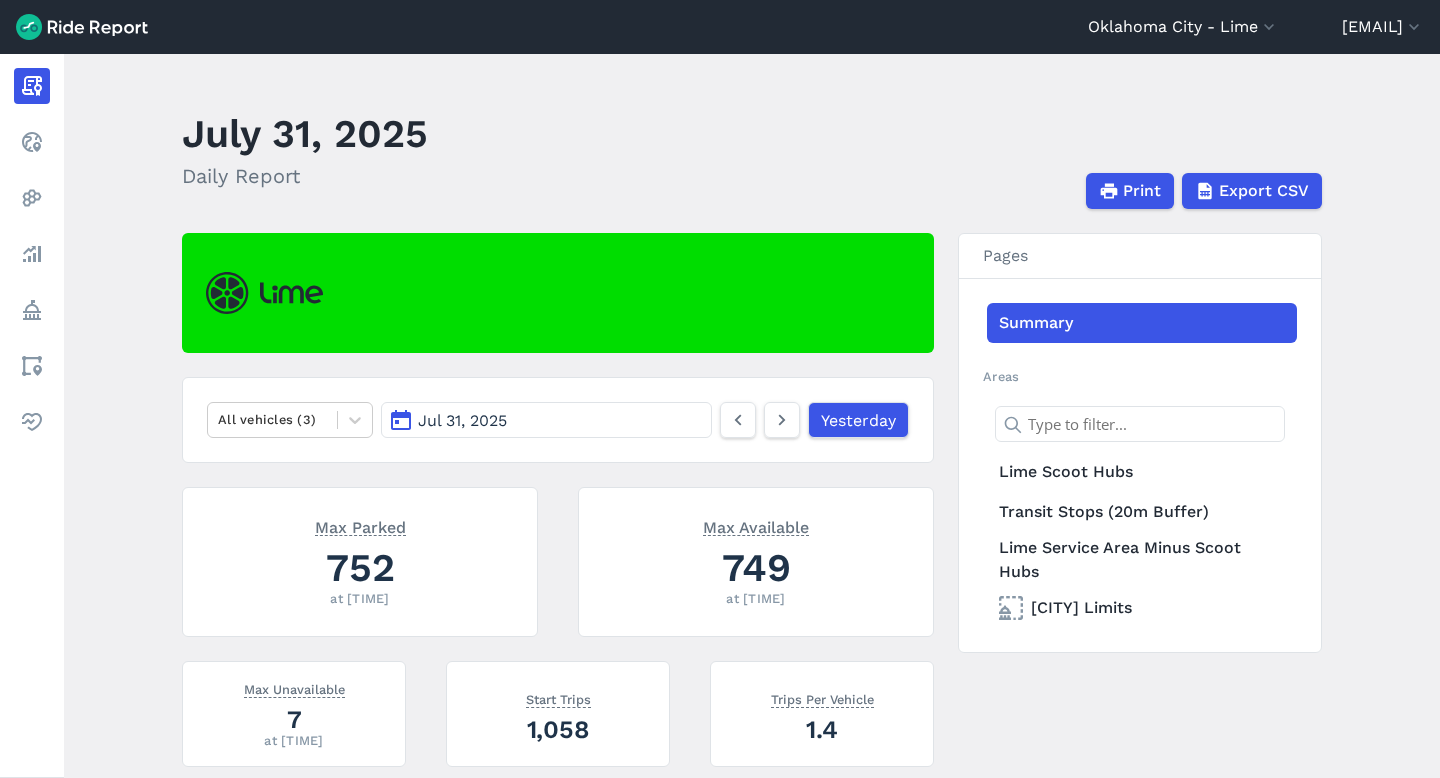 click on "Jul 31, 2025" at bounding box center (546, 420) 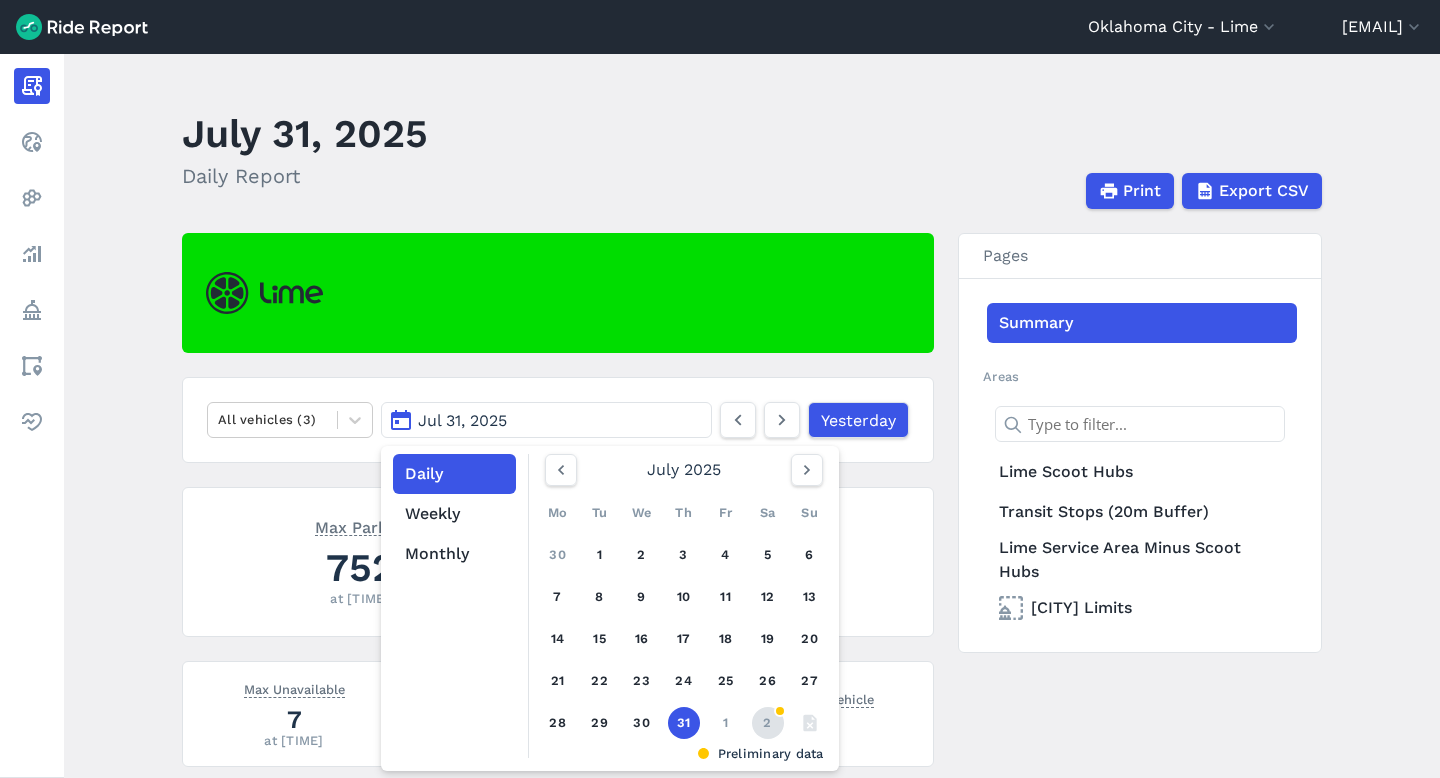 click on "2" at bounding box center [768, 723] 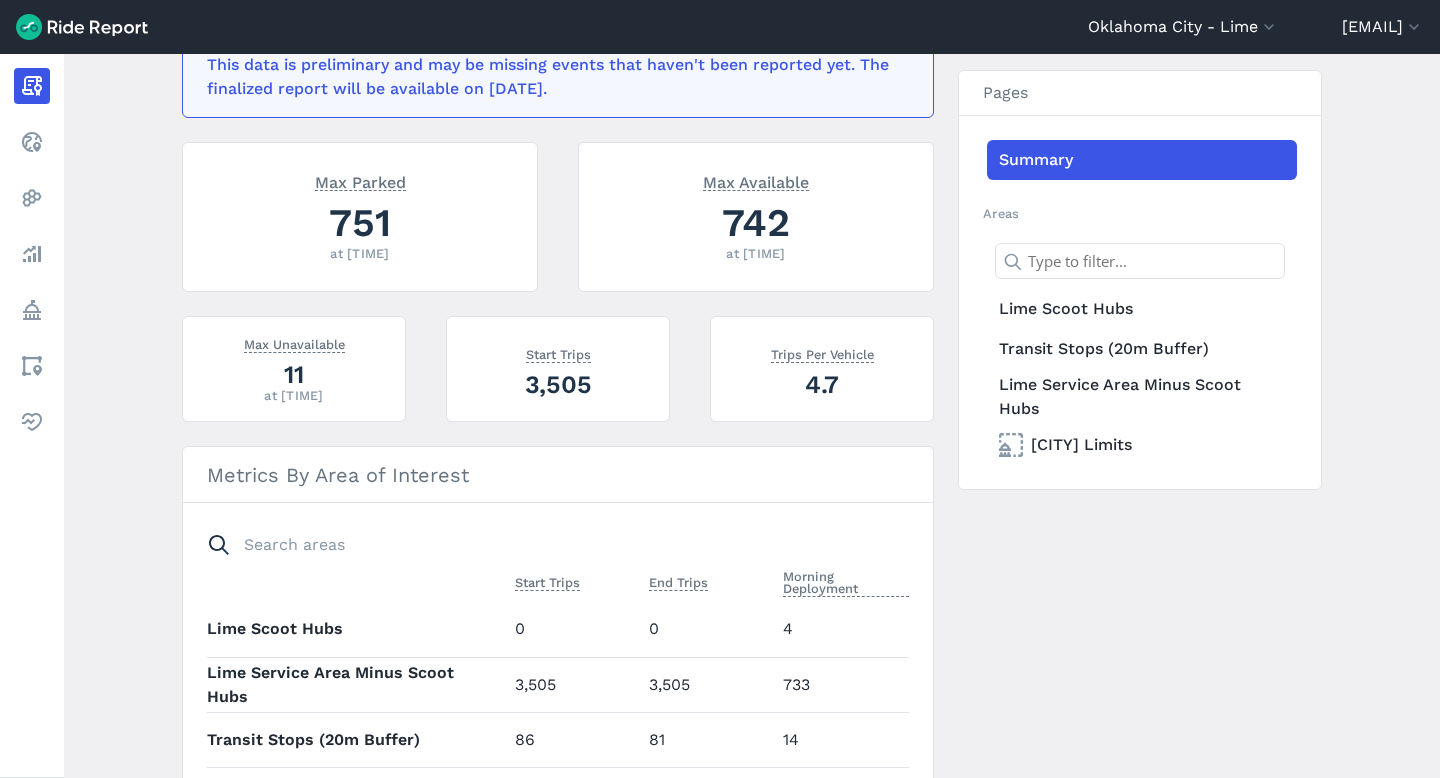 scroll, scrollTop: 592, scrollLeft: 0, axis: vertical 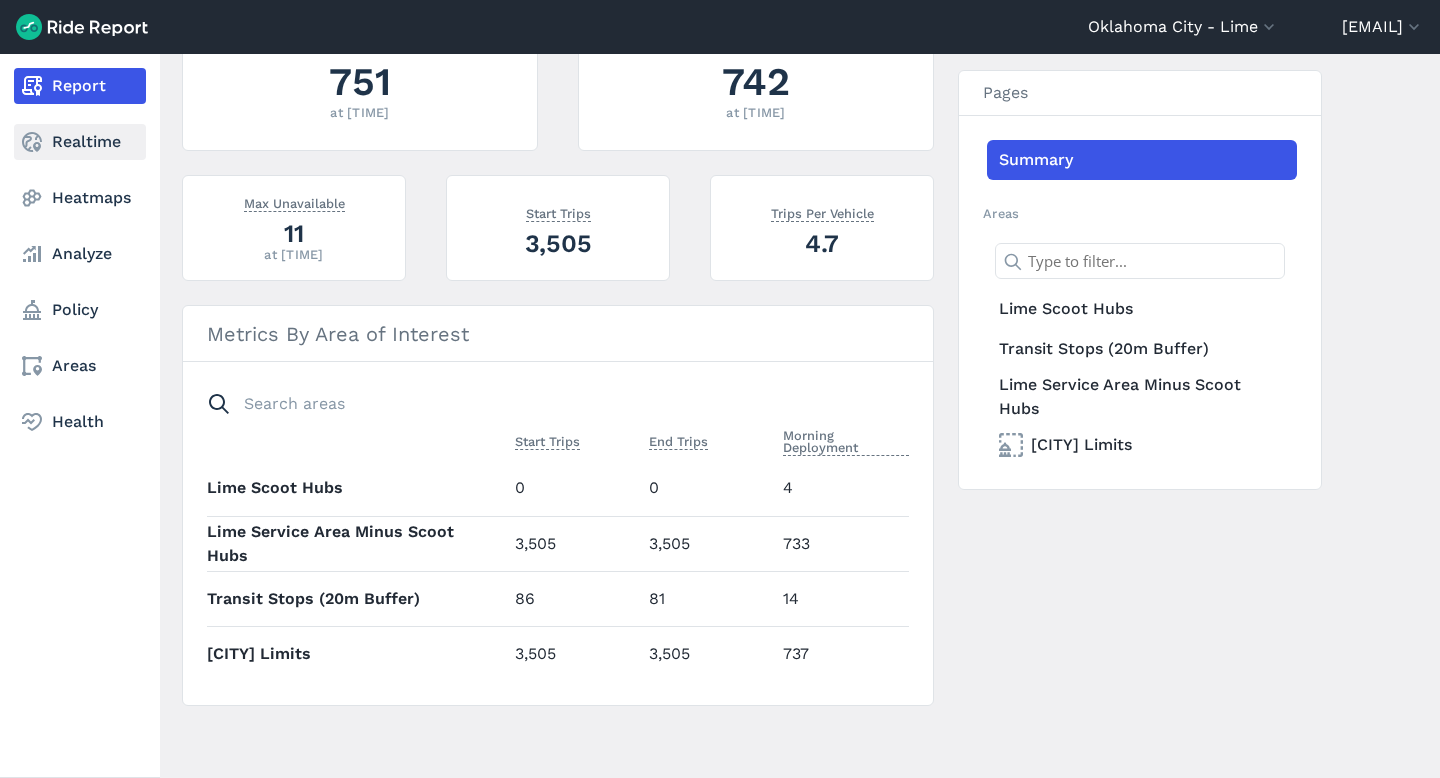 click 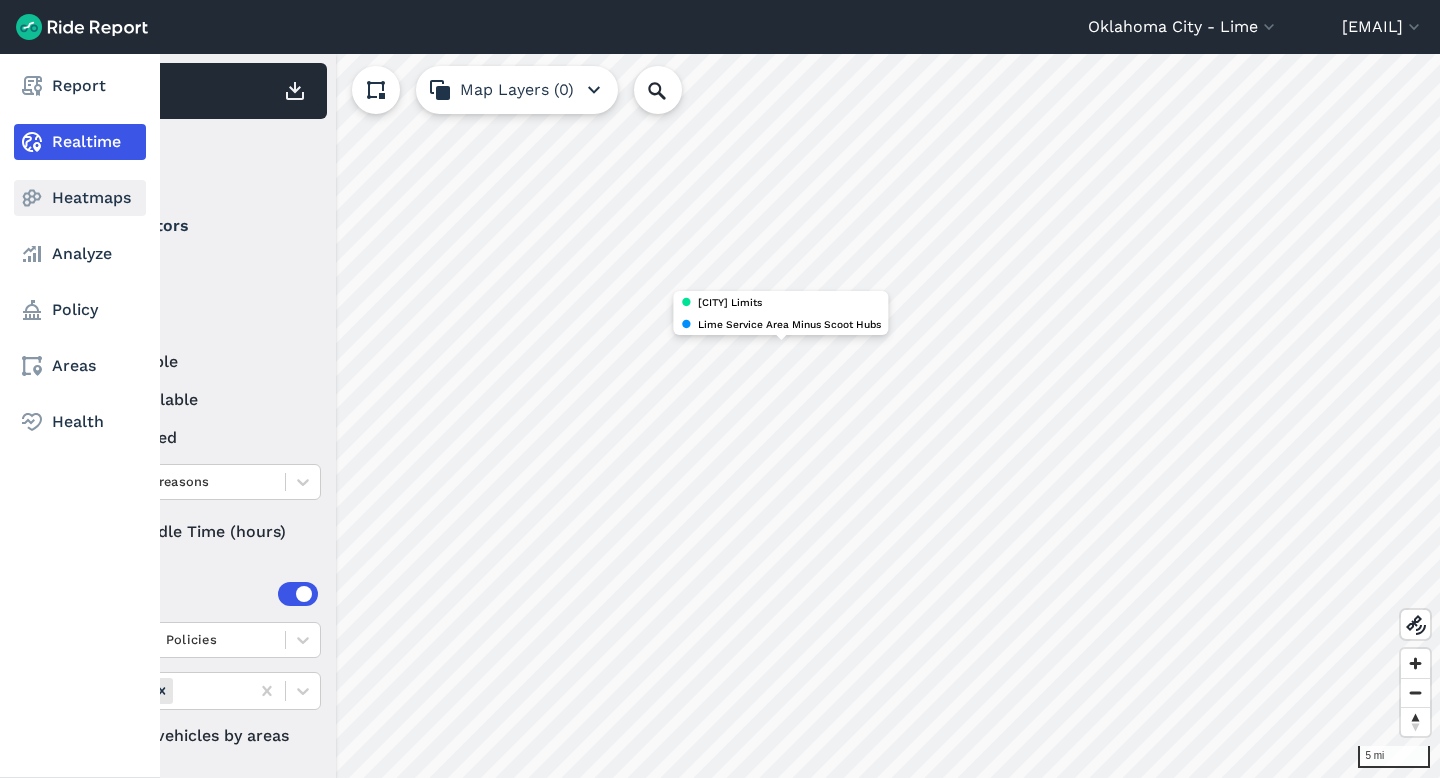 click on "Heatmaps" at bounding box center (80, 198) 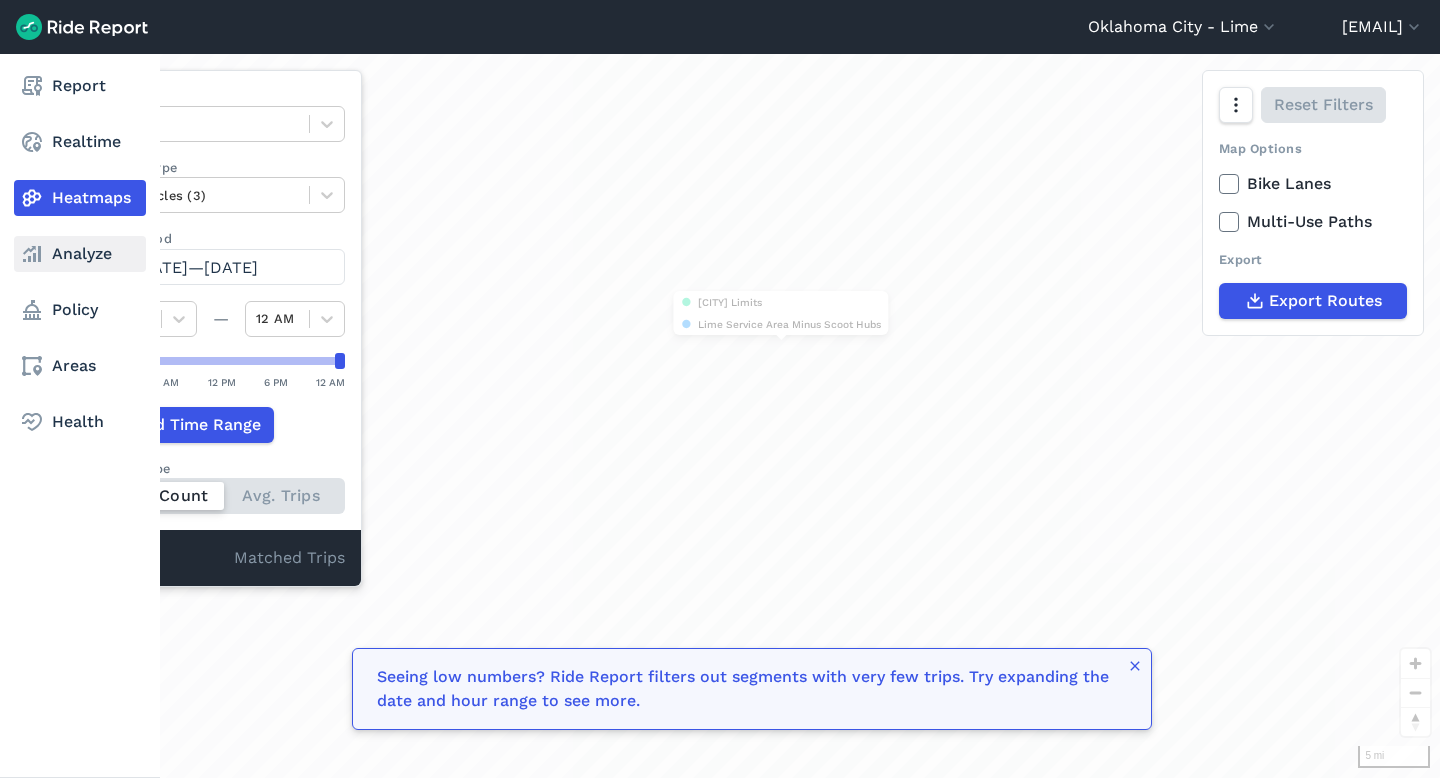 click 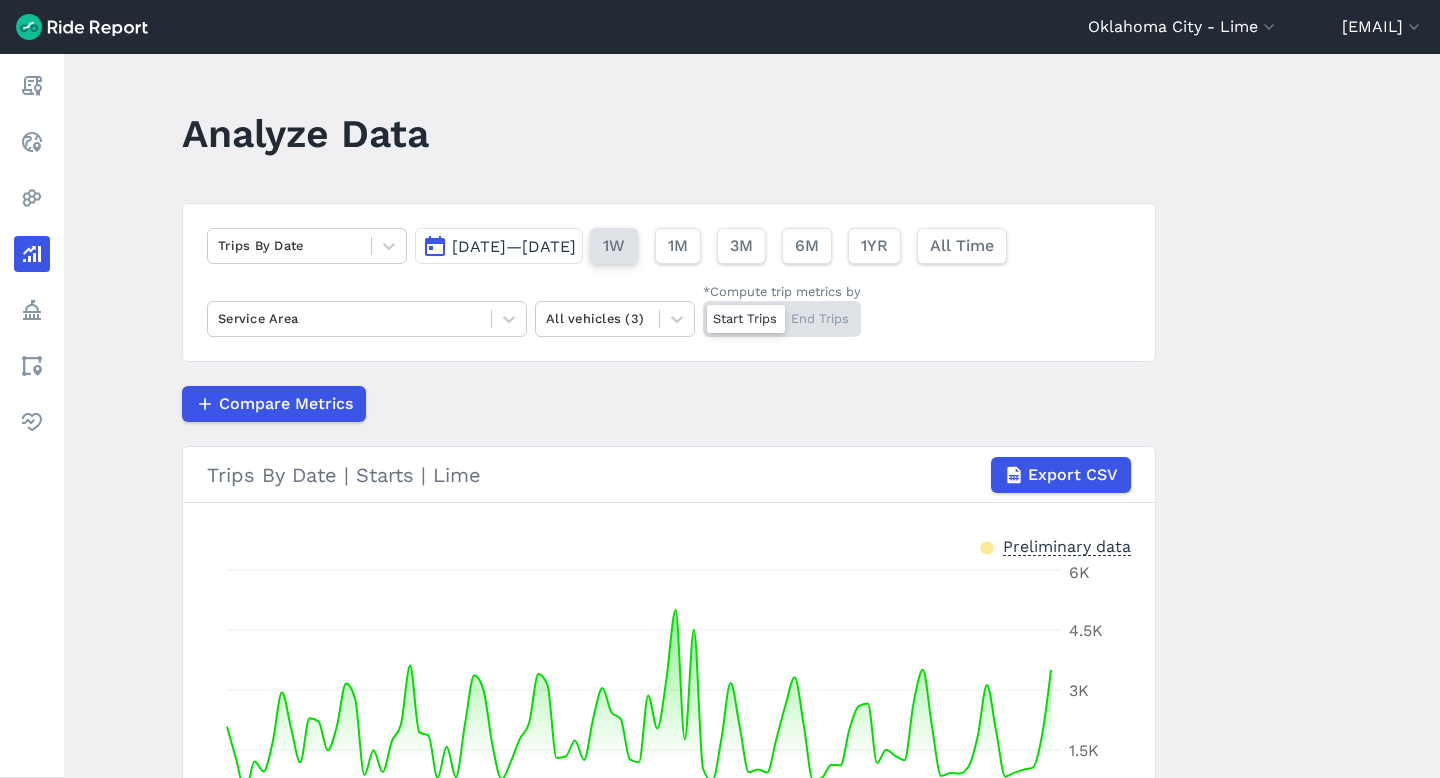 scroll, scrollTop: 259, scrollLeft: 0, axis: vertical 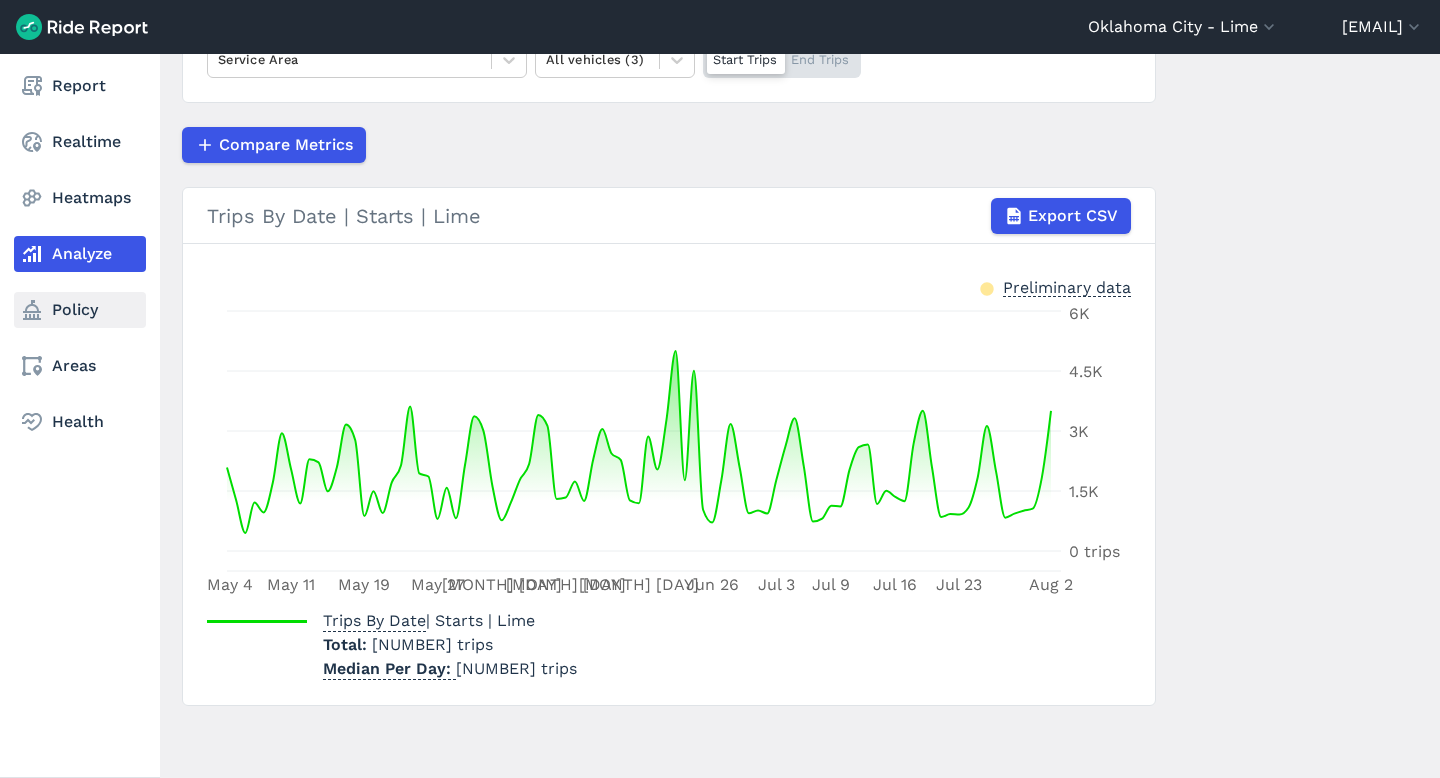 click 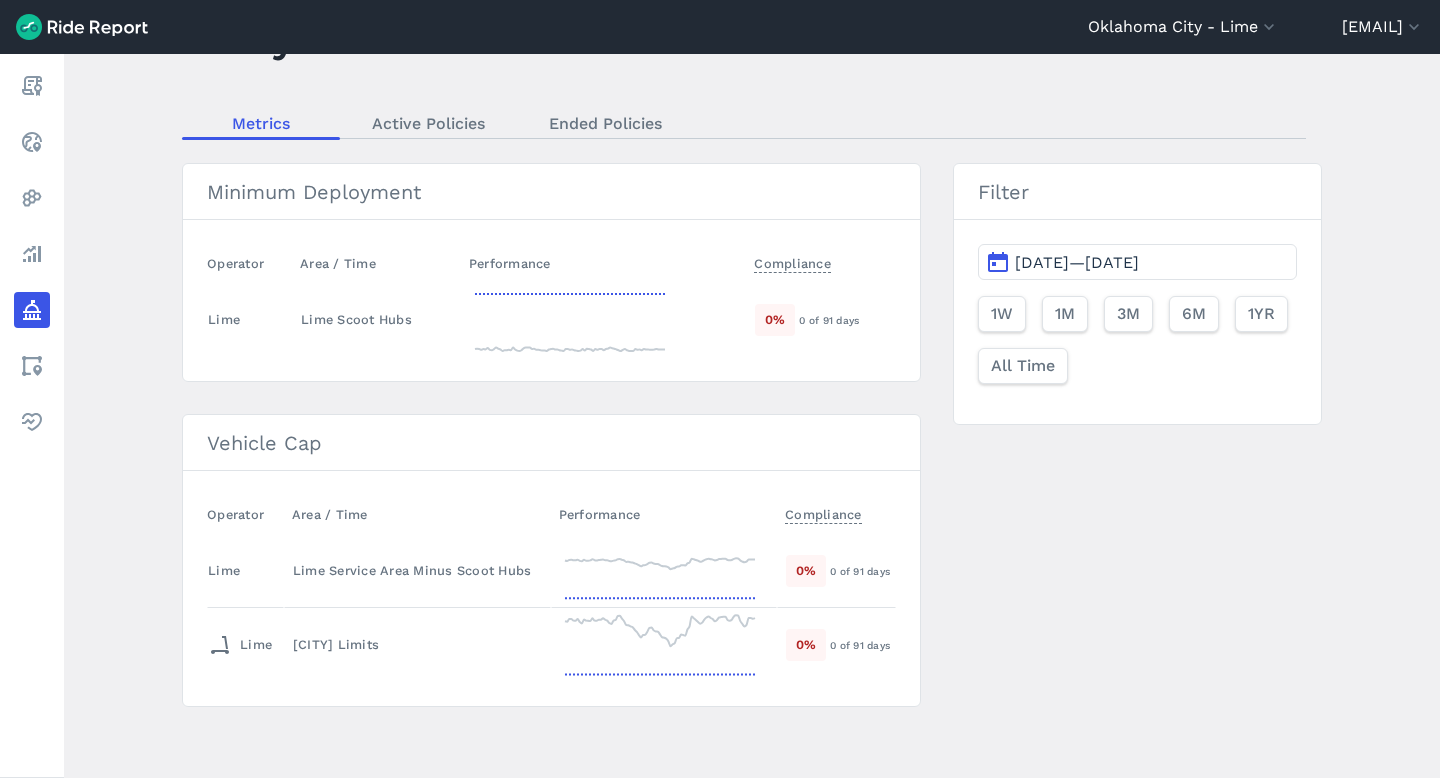 scroll, scrollTop: 96, scrollLeft: 0, axis: vertical 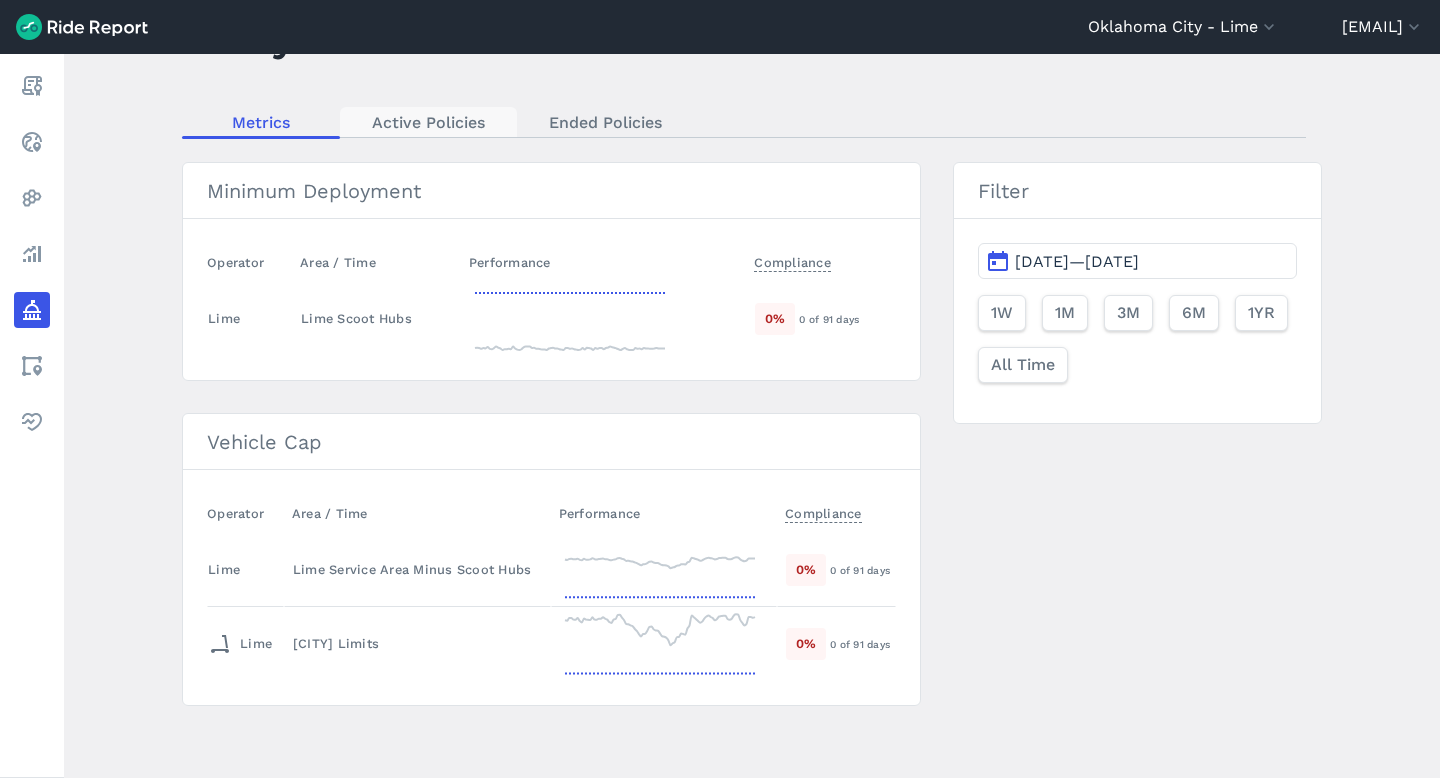 click on "Active Policies" at bounding box center (428, 122) 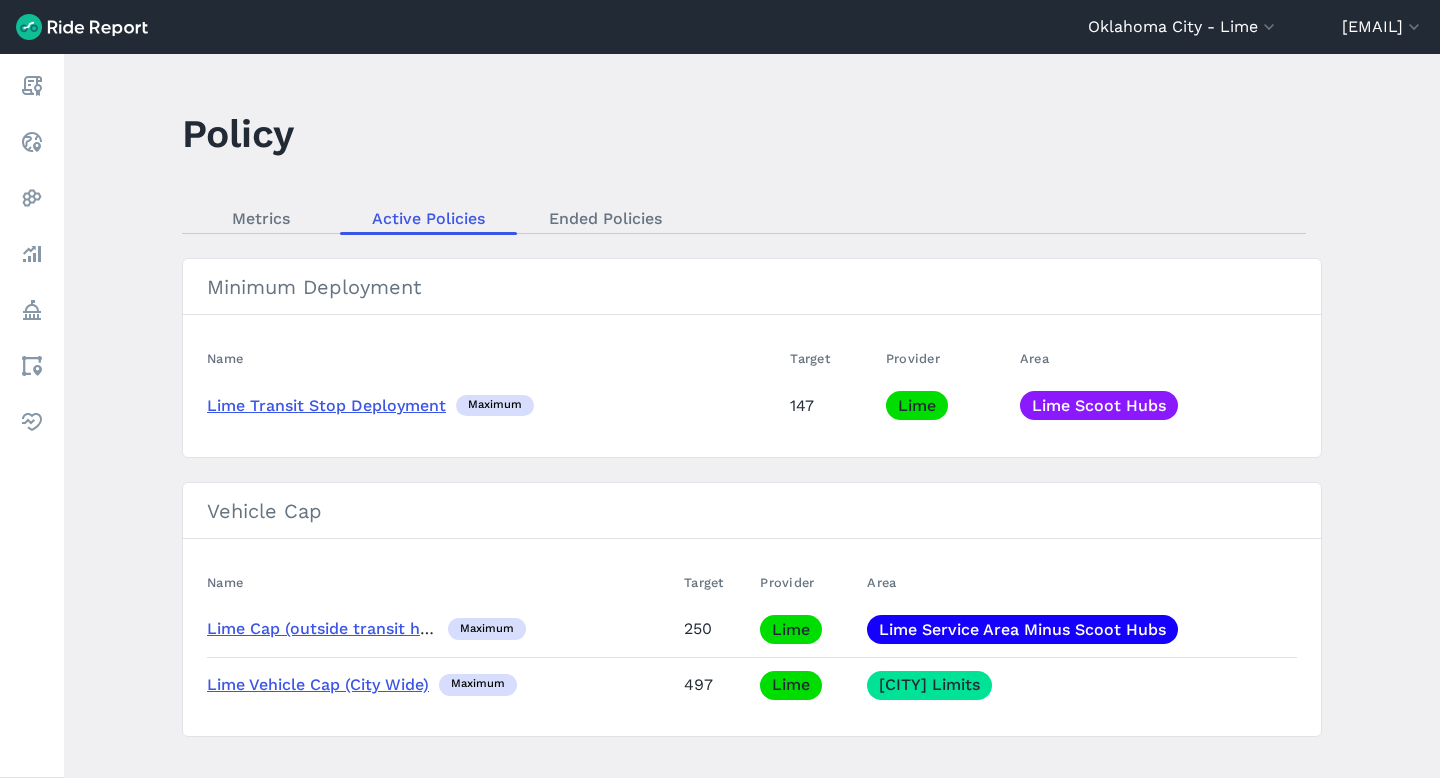 scroll, scrollTop: 31, scrollLeft: 0, axis: vertical 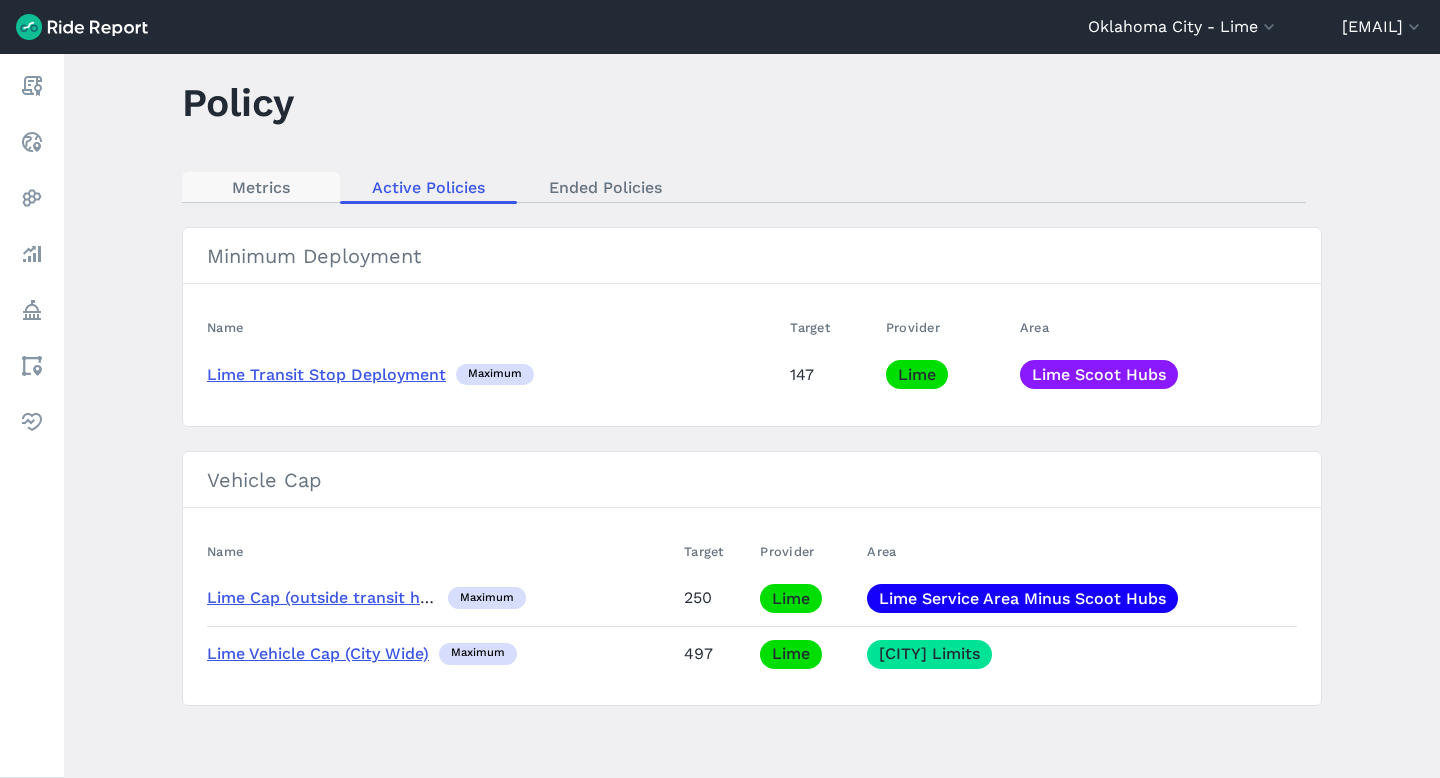 click on "Metrics" at bounding box center [261, 187] 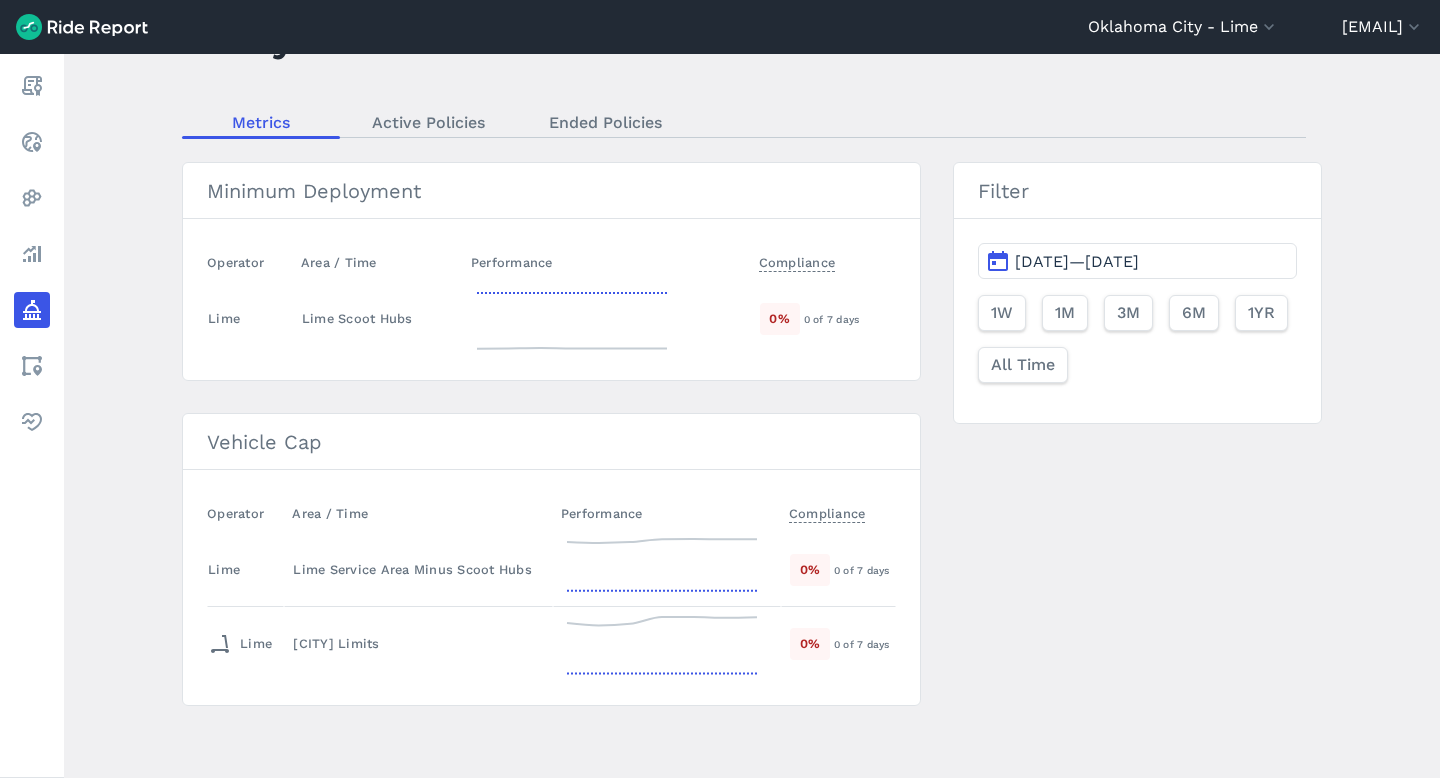 scroll, scrollTop: 0, scrollLeft: 0, axis: both 